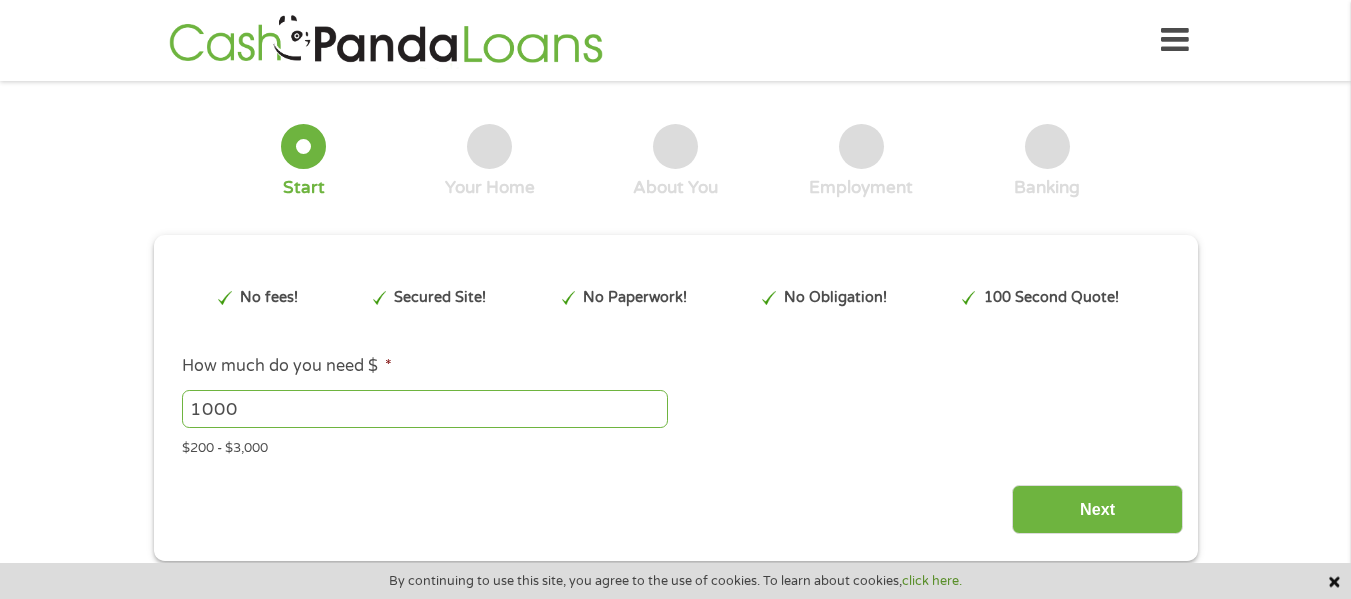 scroll, scrollTop: 0, scrollLeft: 0, axis: both 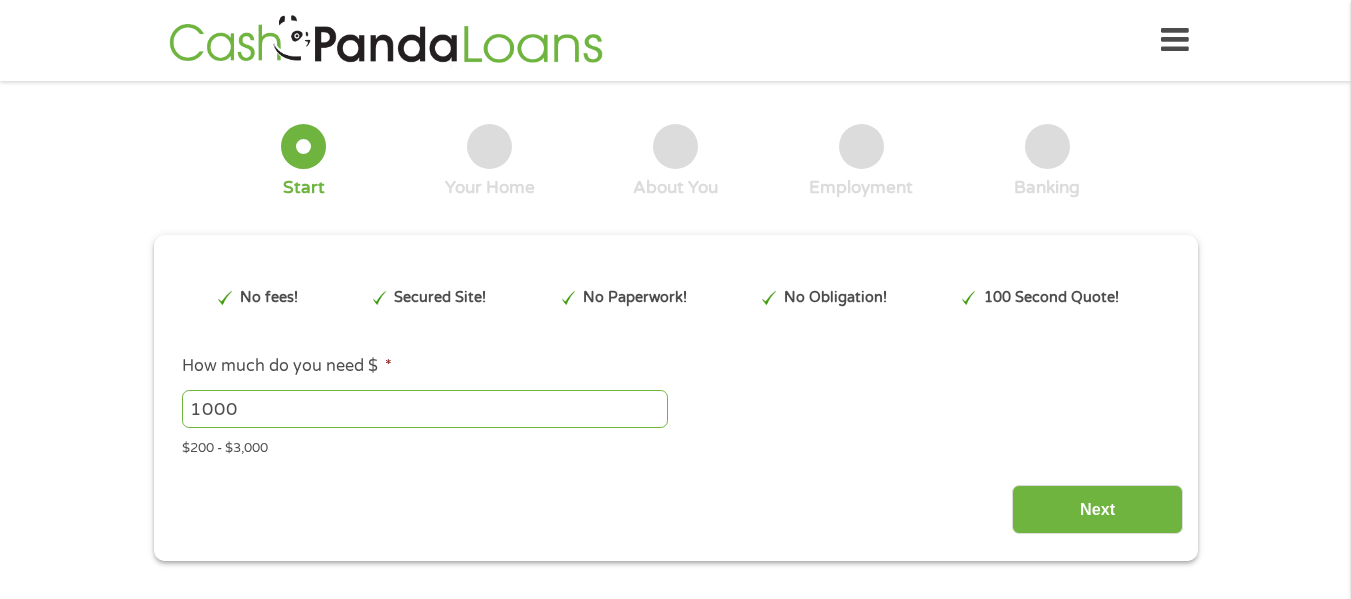 click on "1000" at bounding box center [425, 409] 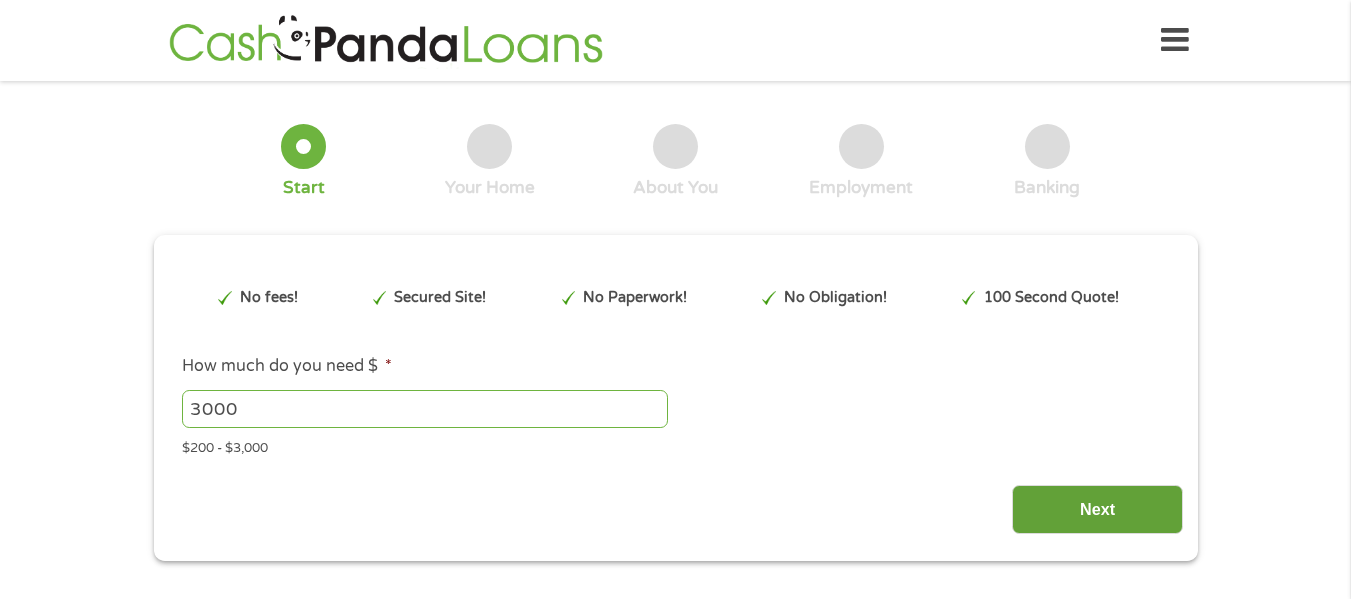 type on "3000" 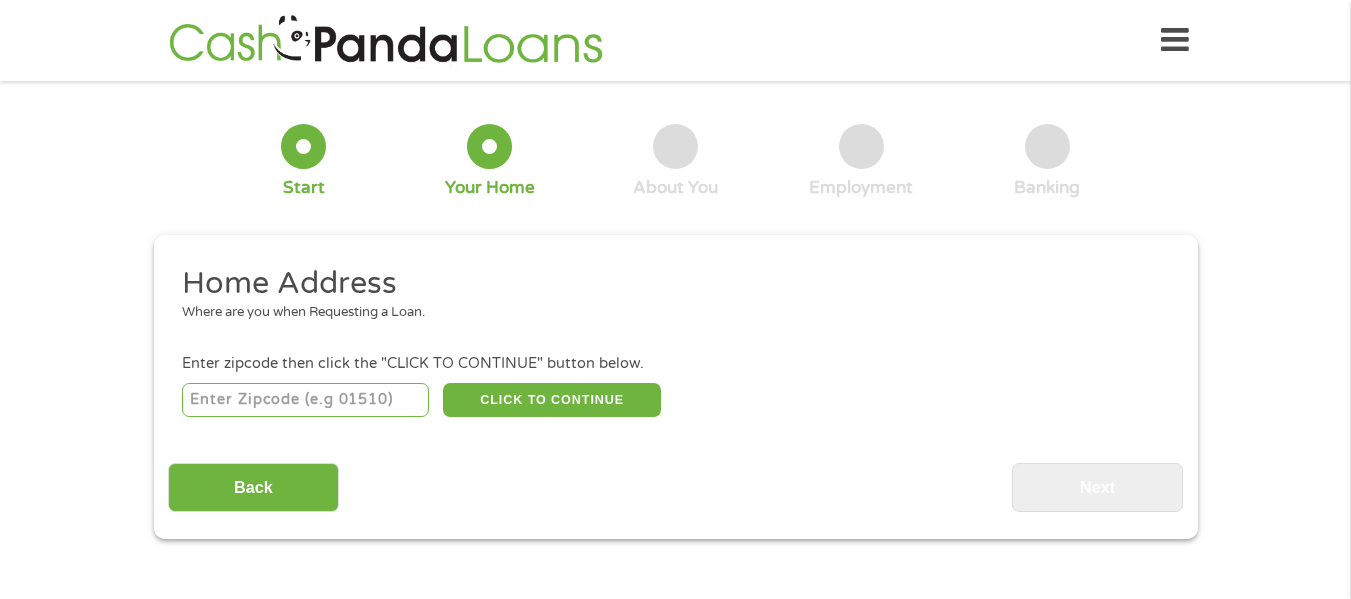 scroll, scrollTop: 0, scrollLeft: 0, axis: both 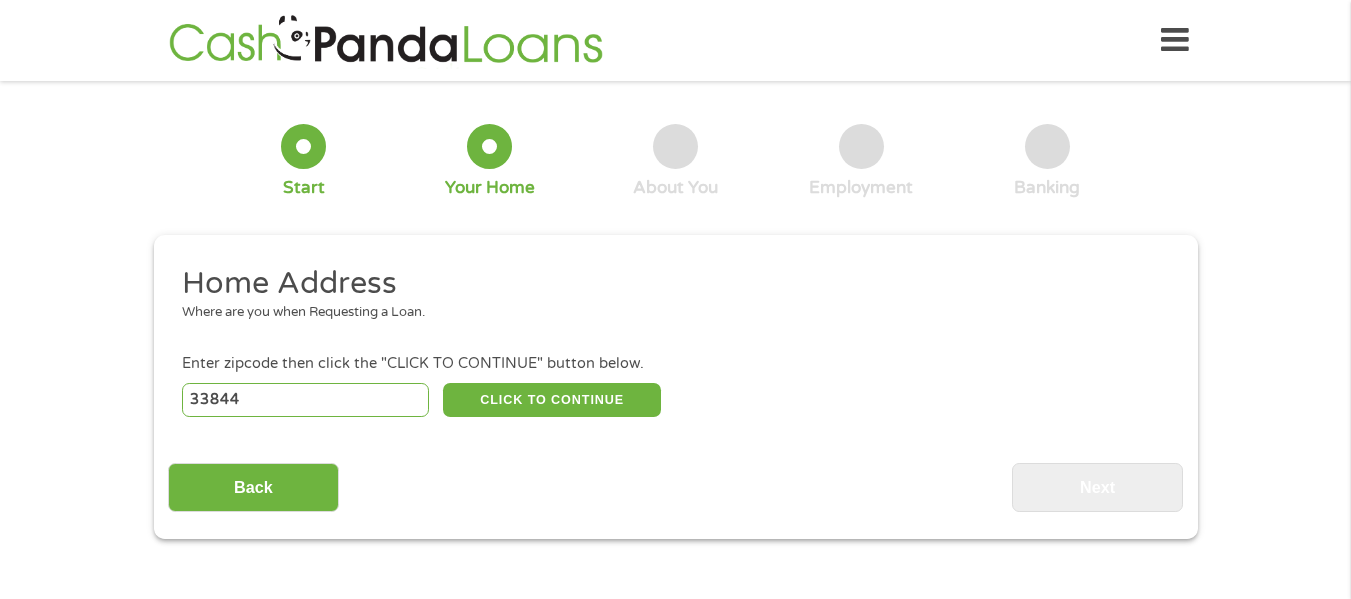 select on "[US_STATE]" 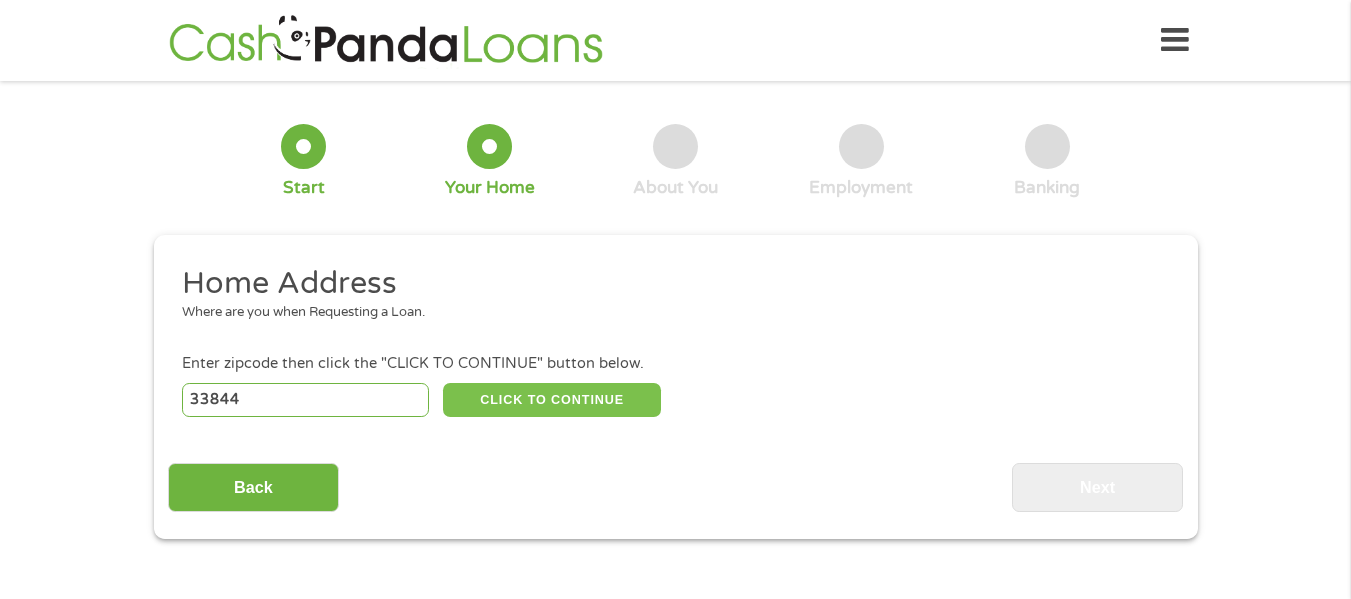 click on "CLICK TO CONTINUE" at bounding box center [552, 400] 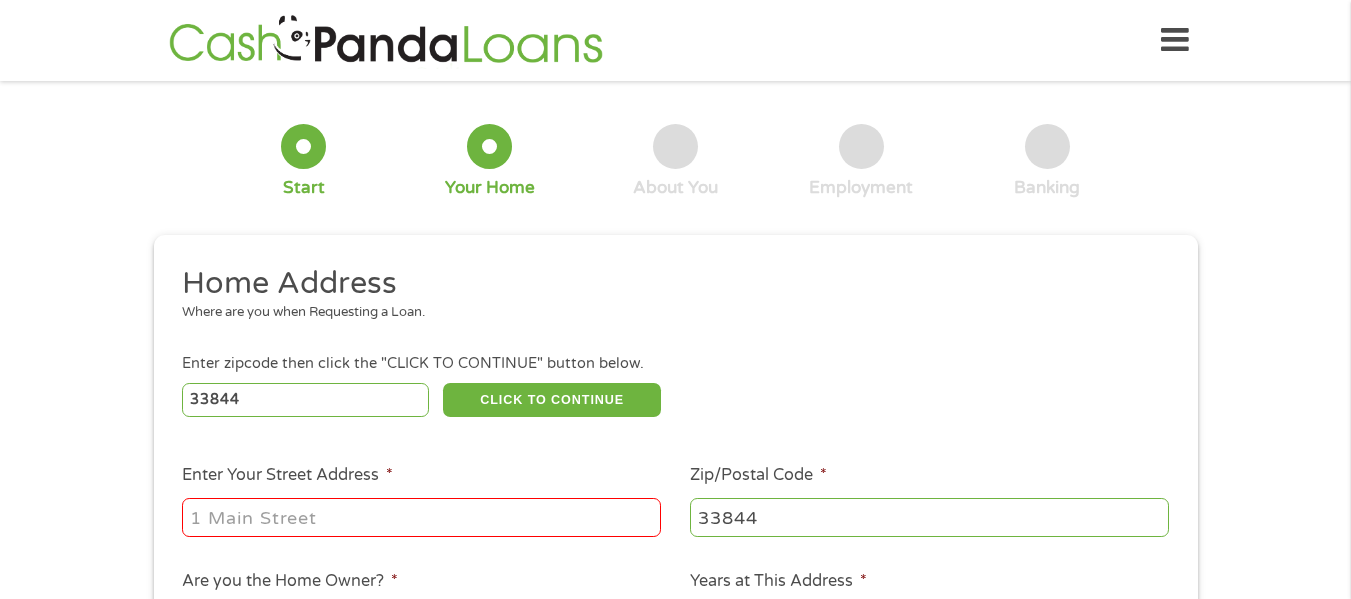 click on "Enter Your Street Address *" at bounding box center (421, 517) 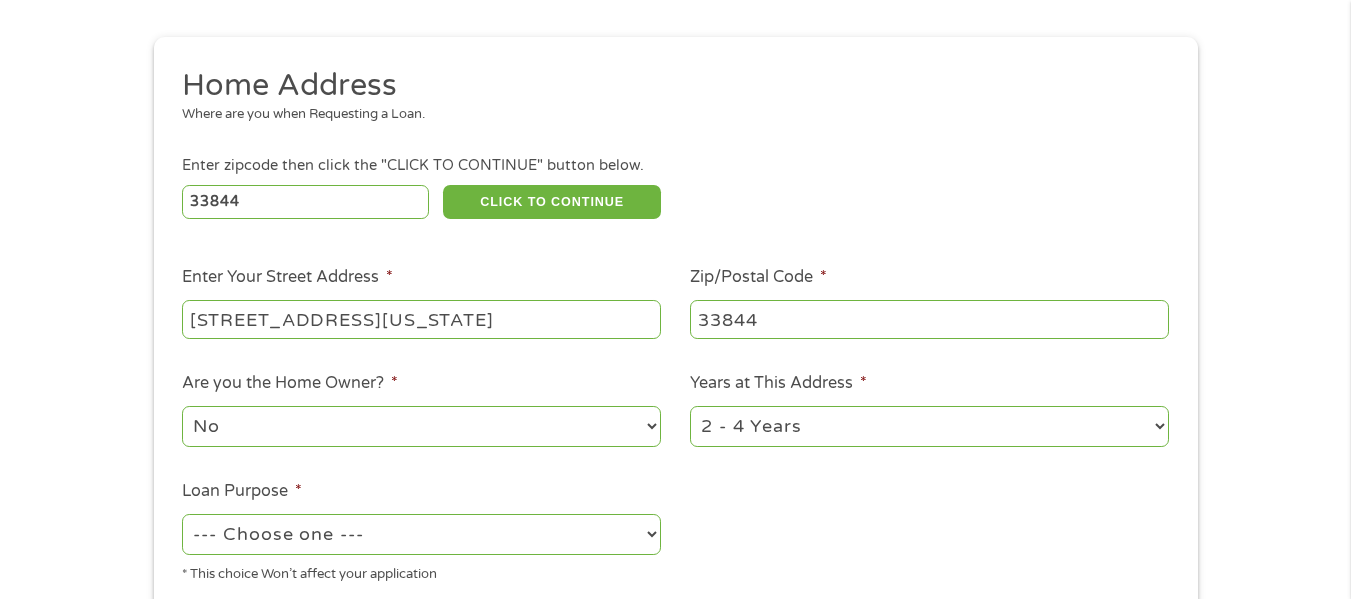 scroll, scrollTop: 200, scrollLeft: 0, axis: vertical 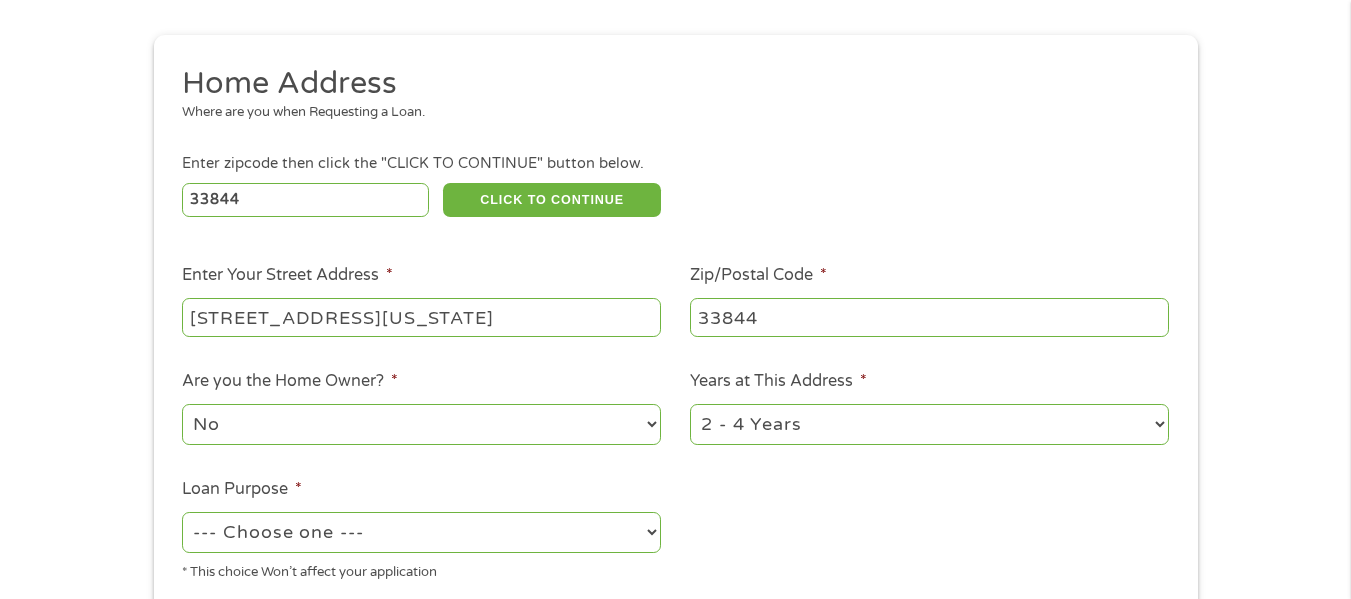 drag, startPoint x: 578, startPoint y: 319, endPoint x: 685, endPoint y: 320, distance: 107.00467 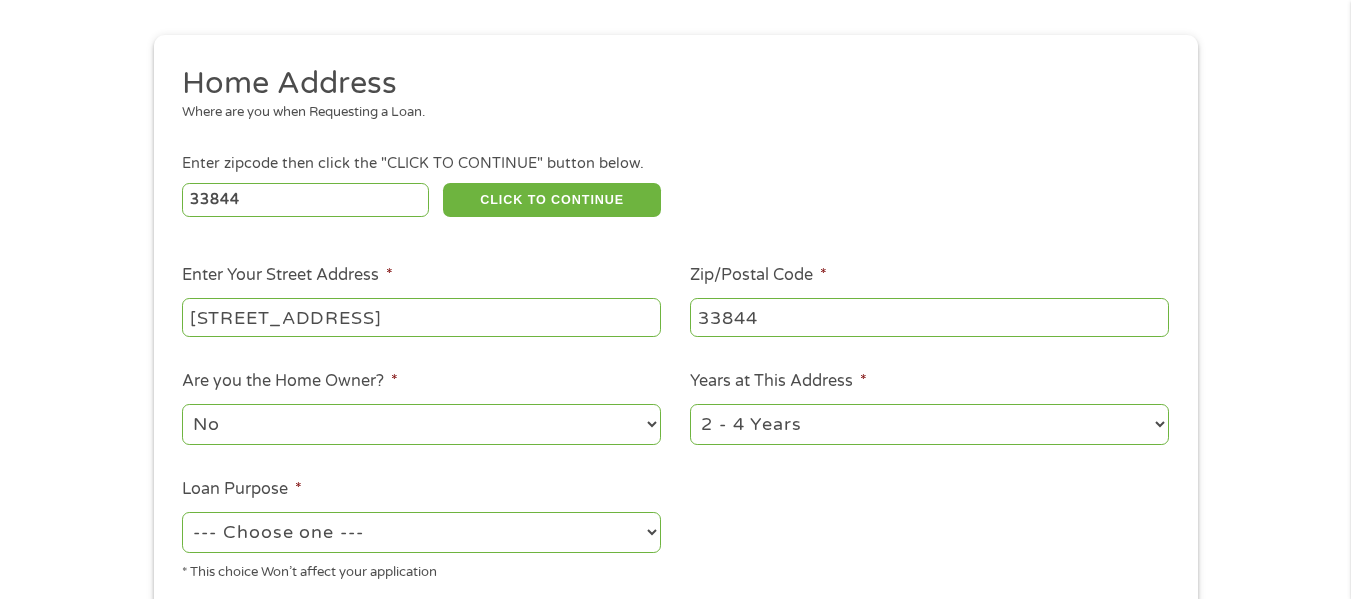 type on "[STREET_ADDRESS]" 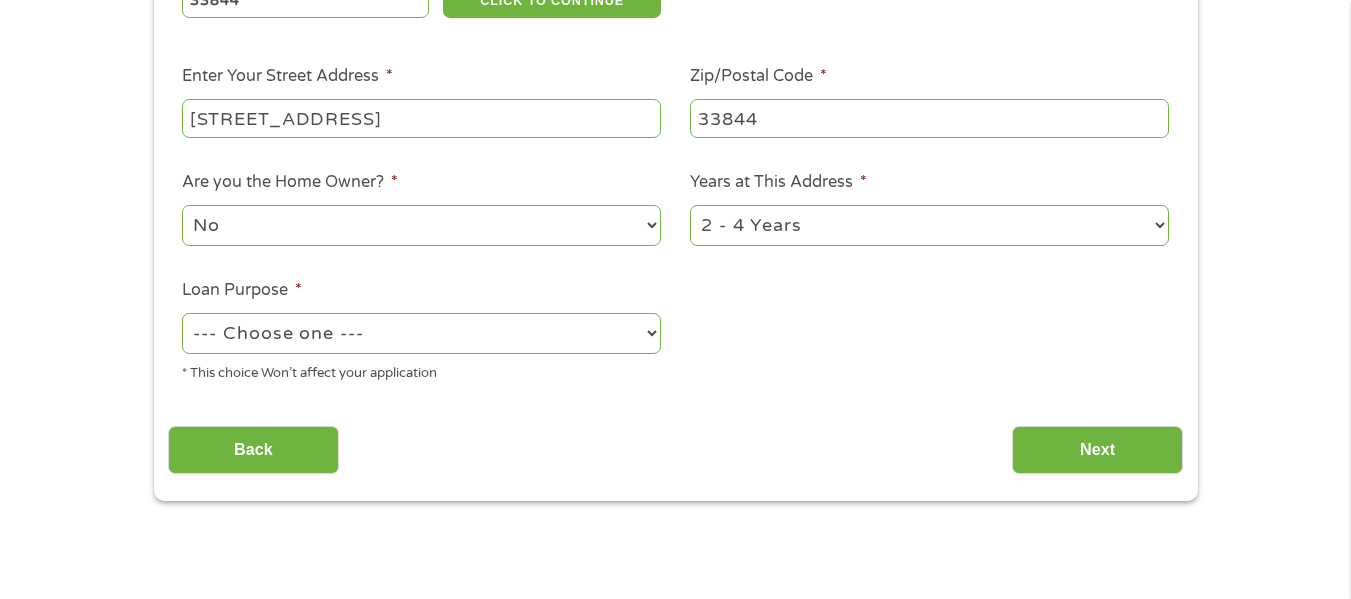 scroll, scrollTop: 400, scrollLeft: 0, axis: vertical 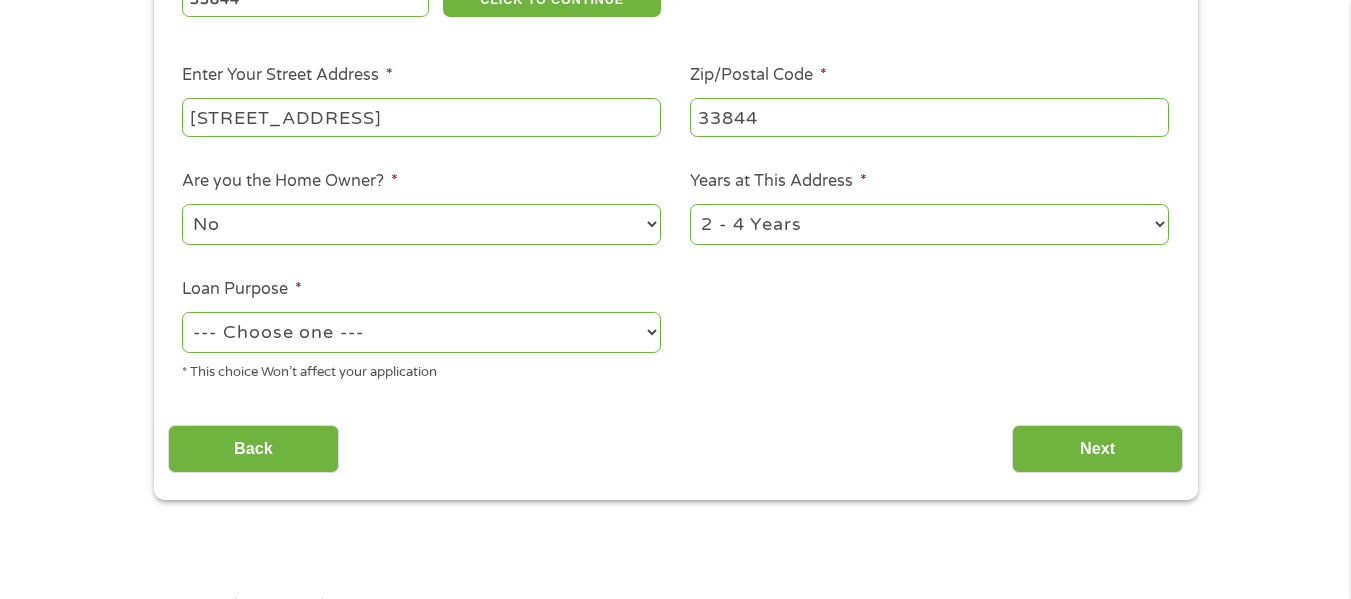 click on "--- Choose one --- Pay Bills Debt Consolidation Home Improvement Major Purchase Car Loan Short Term Cash Medical Expenses Other" at bounding box center [421, 332] 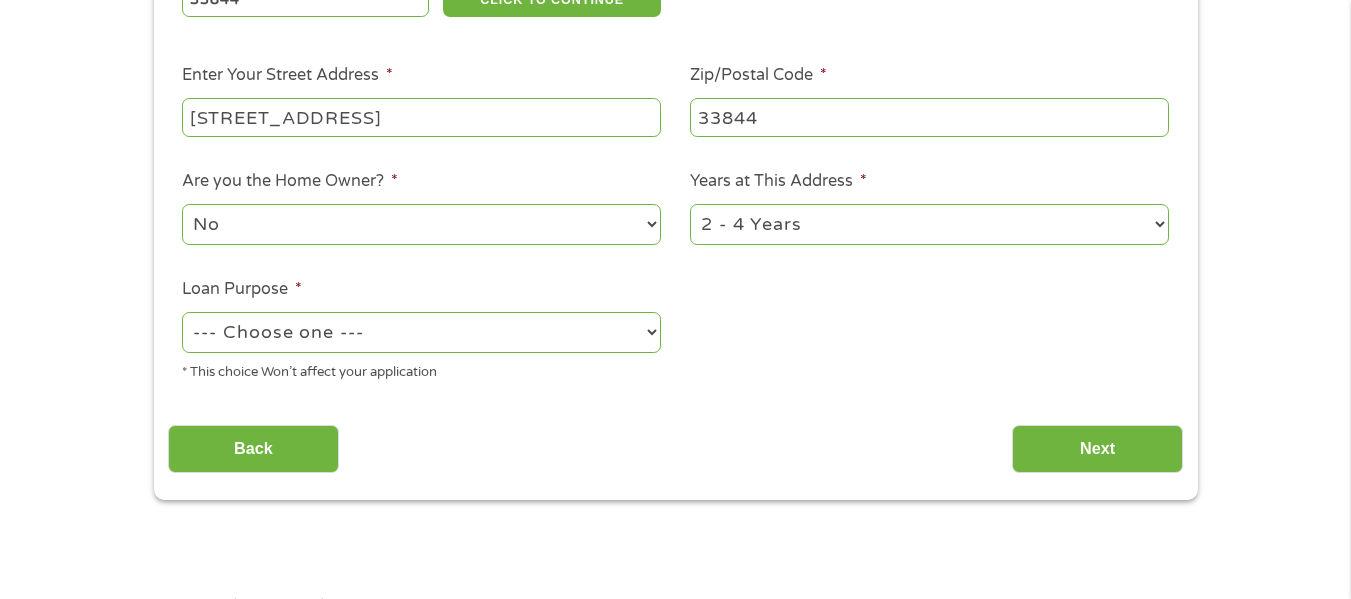 select on "paybills" 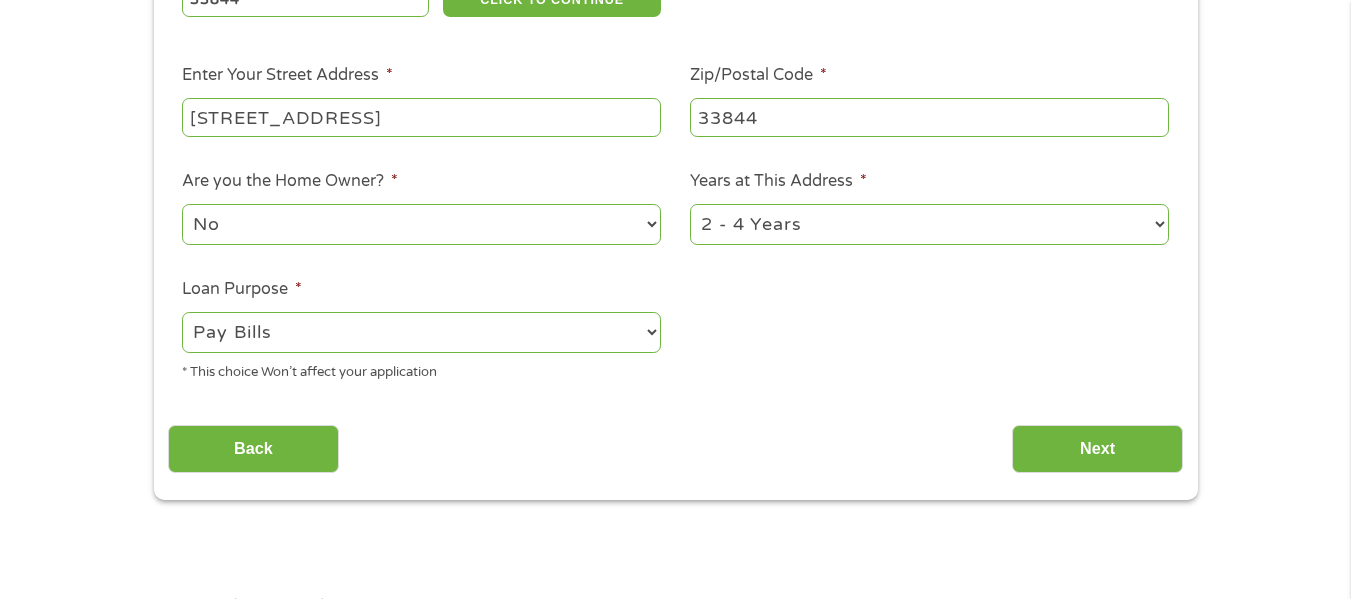 click on "--- Choose one --- Pay Bills Debt Consolidation Home Improvement Major Purchase Car Loan Short Term Cash Medical Expenses Other" at bounding box center (421, 332) 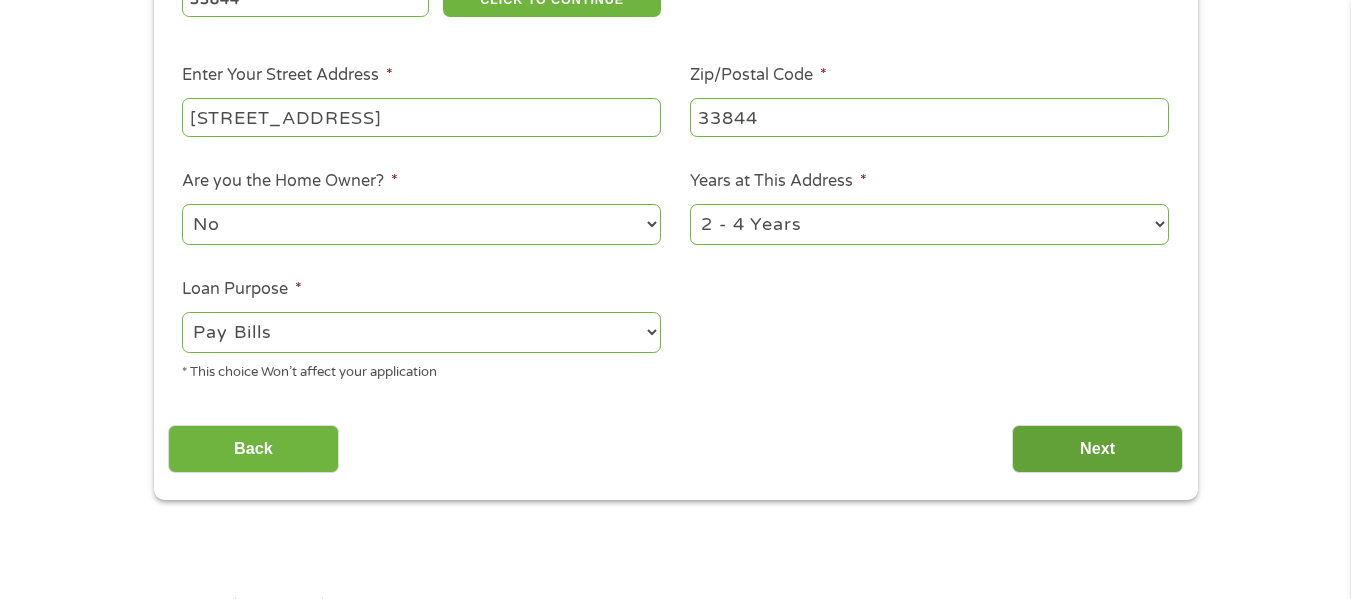 click on "Next" at bounding box center [1097, 449] 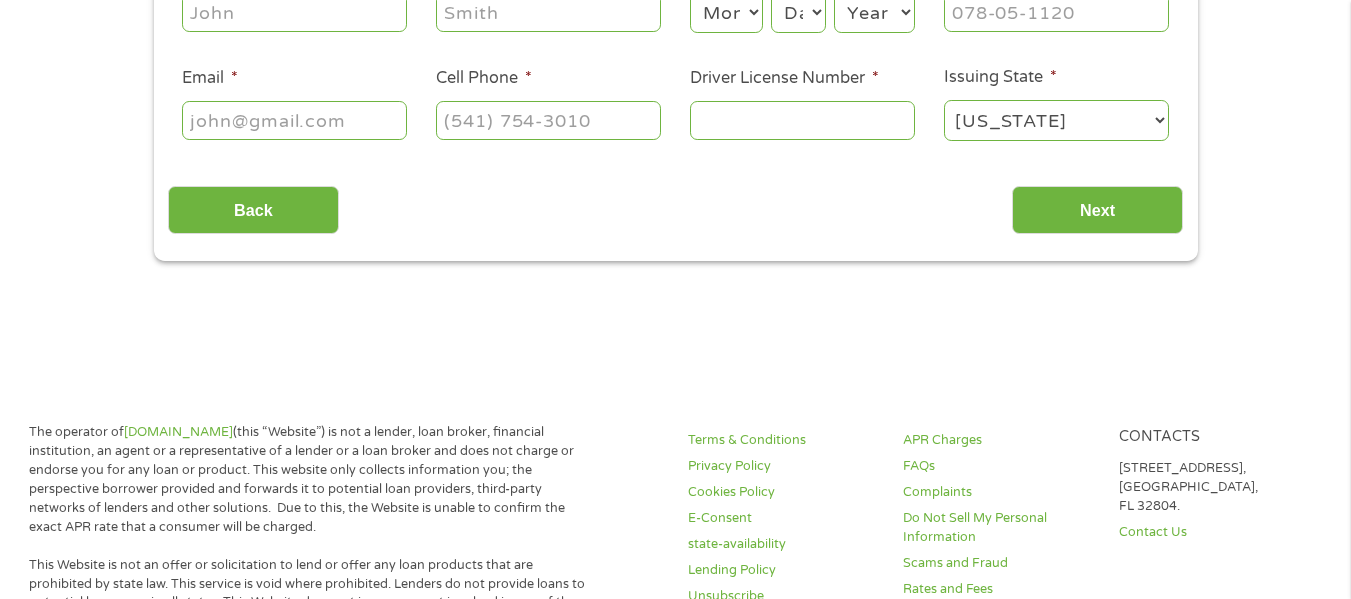 scroll, scrollTop: 8, scrollLeft: 8, axis: both 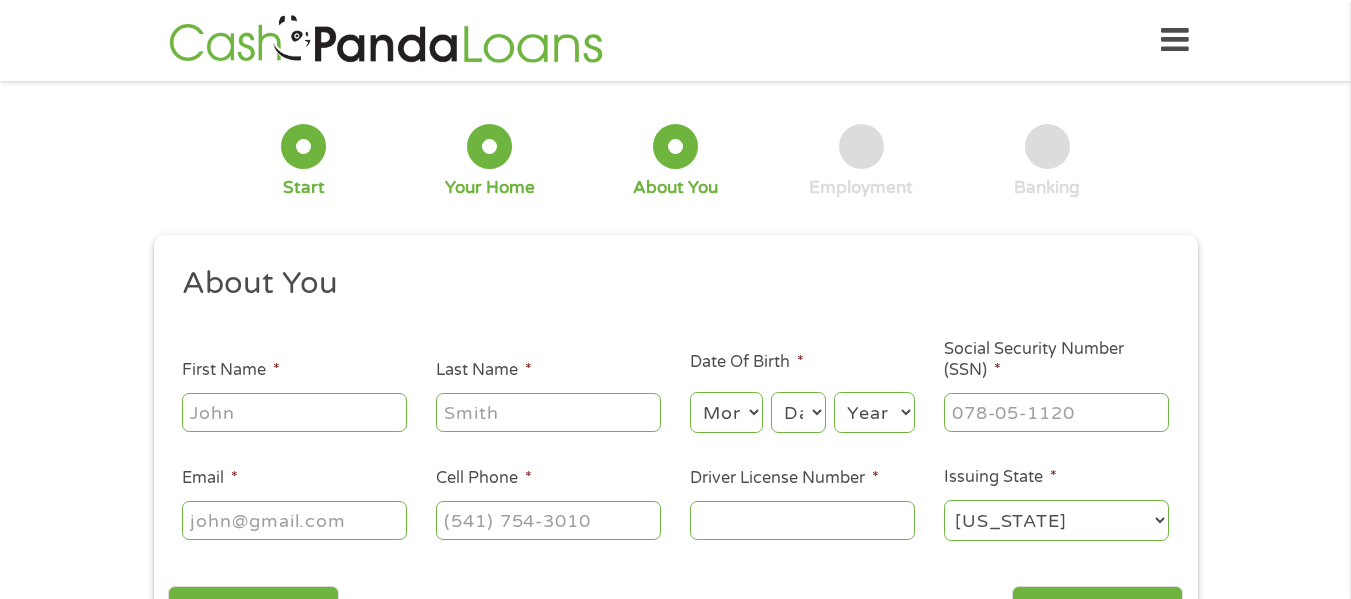 click on "First Name *" at bounding box center (294, 412) 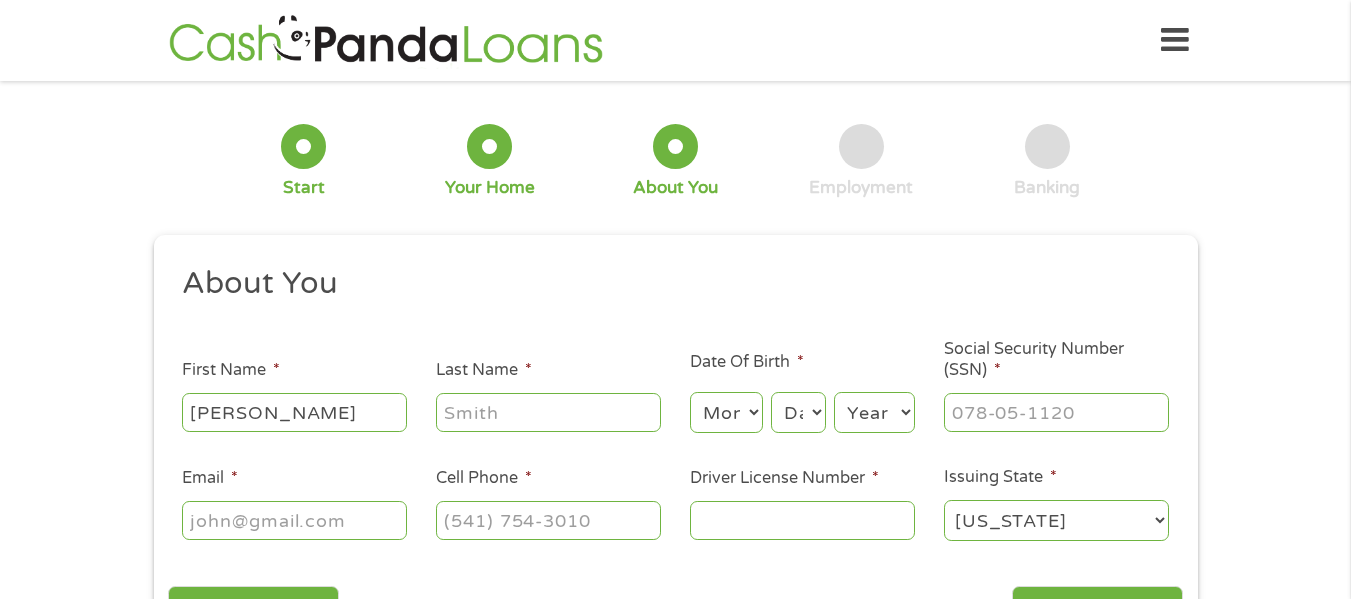 type on "[PERSON_NAME]" 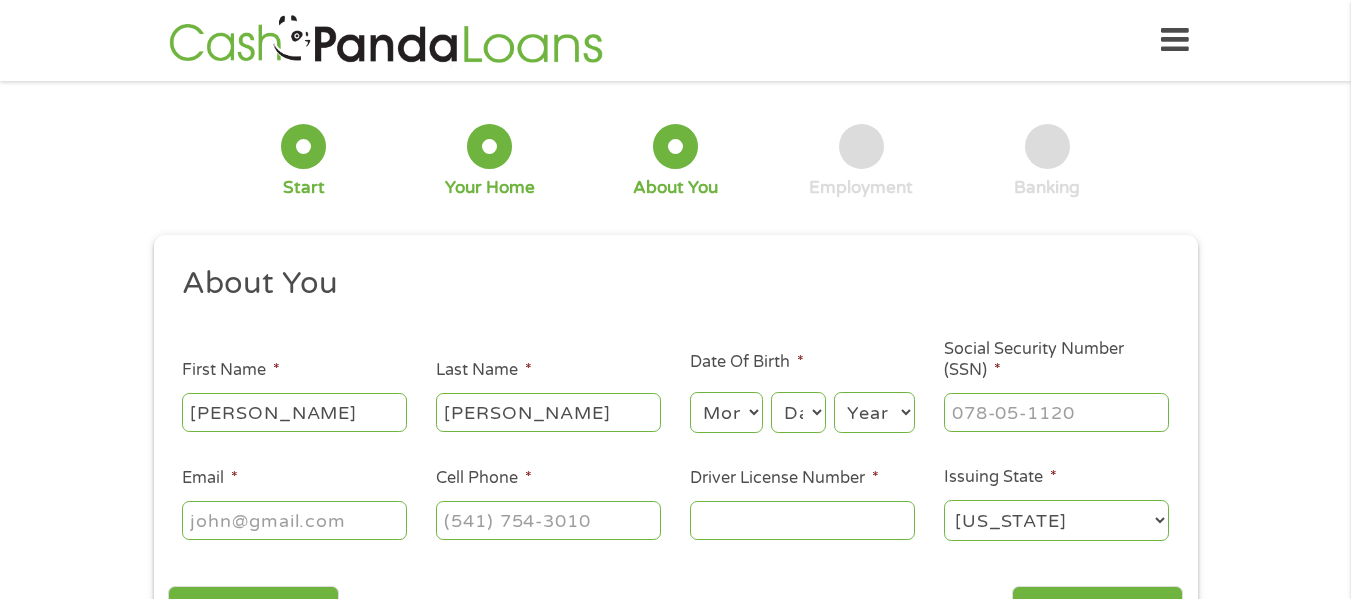 type on "[PERSON_NAME]" 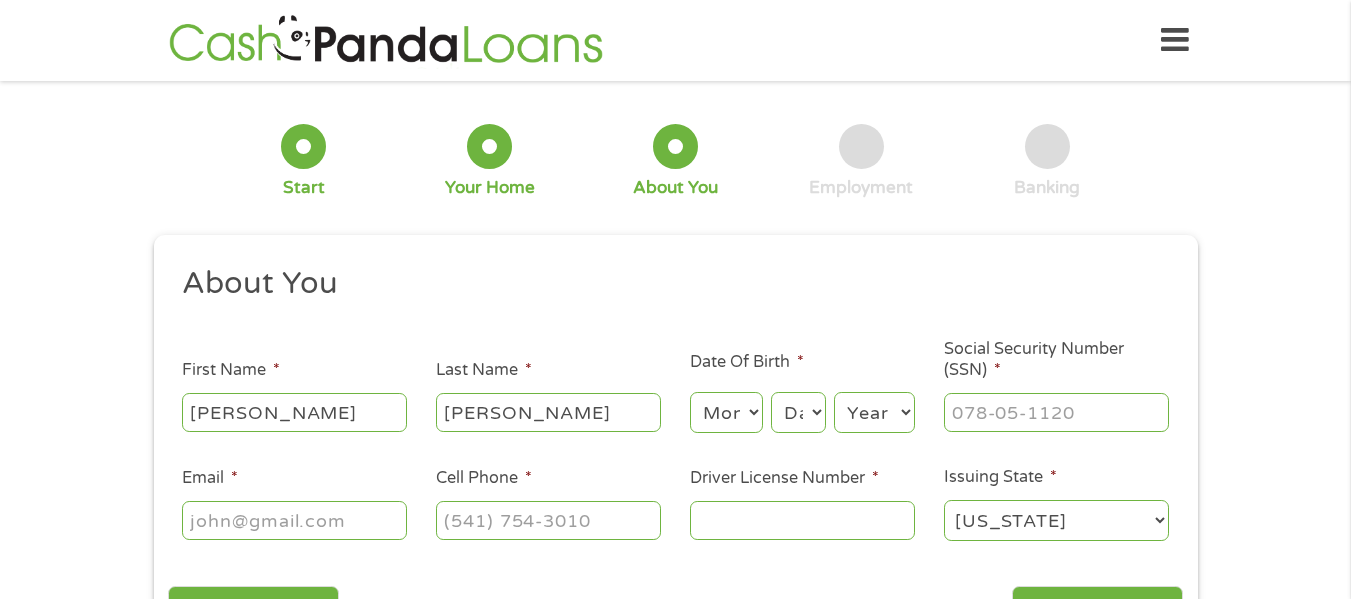 click on "Month 1 2 3 4 5 6 7 8 9 10 11 12" at bounding box center (726, 412) 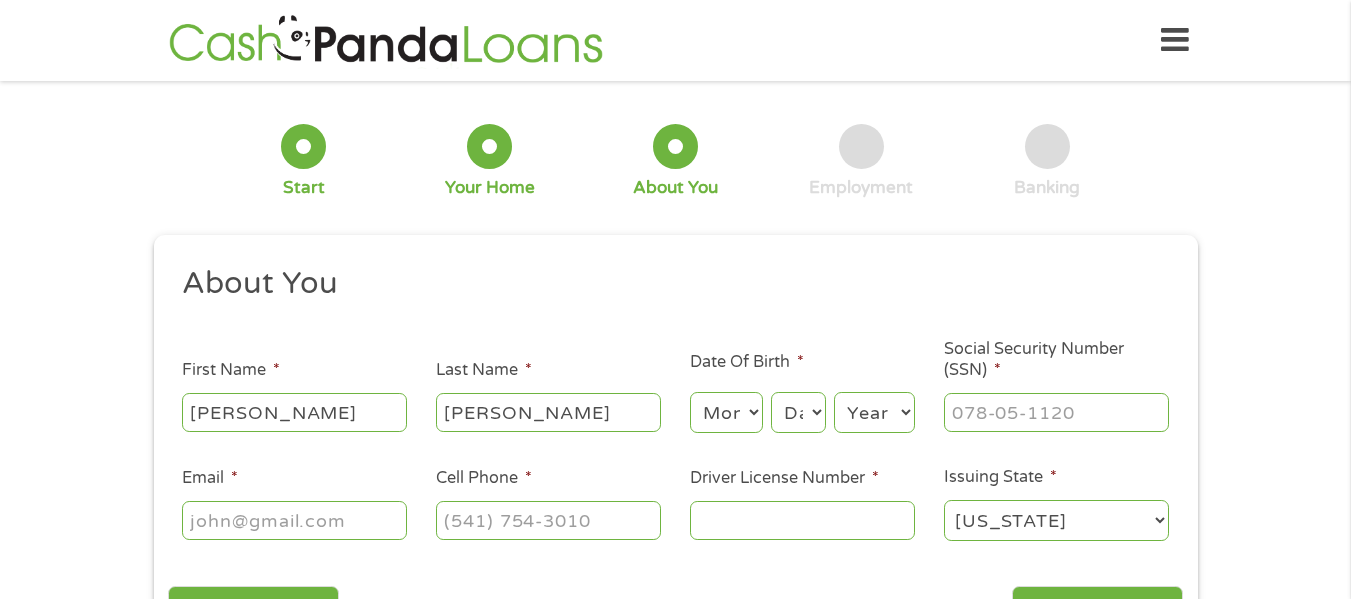 select on "1" 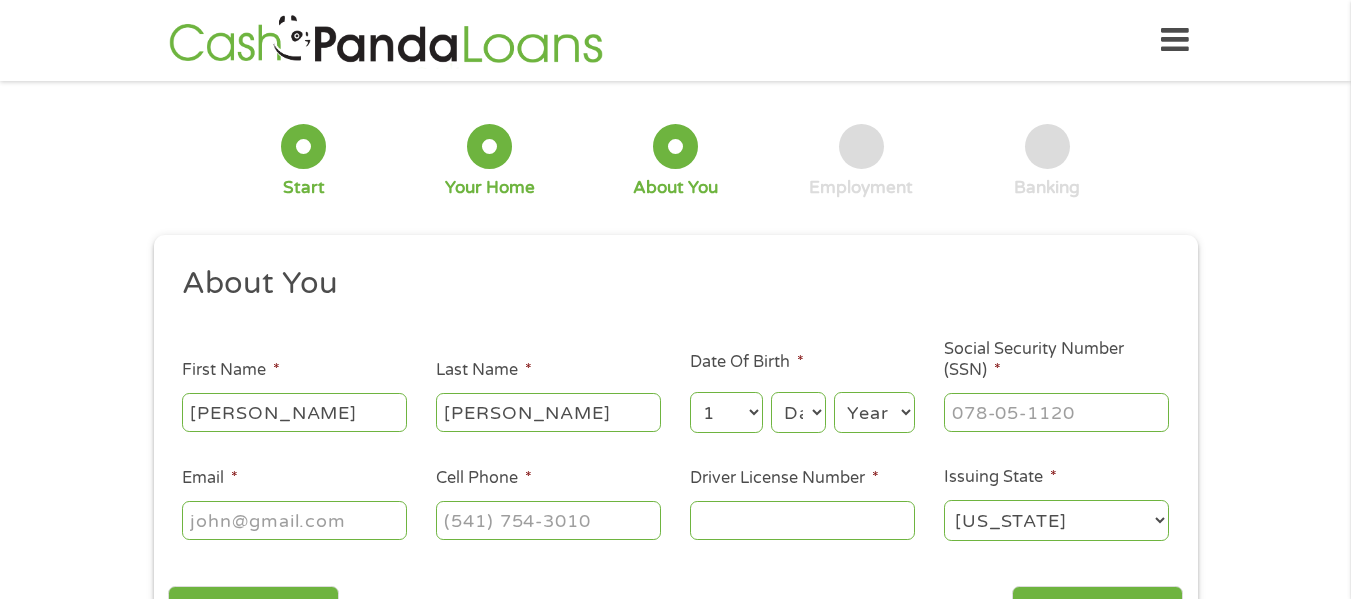 click on "Month 1 2 3 4 5 6 7 8 9 10 11 12" at bounding box center (726, 412) 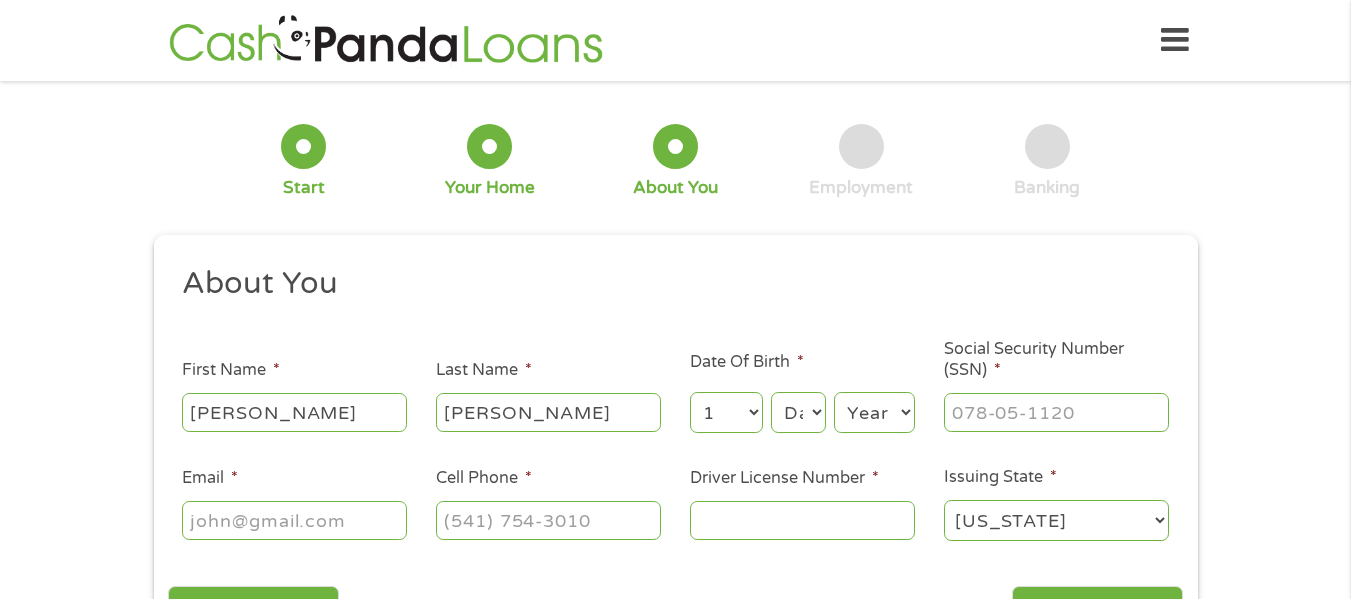 click on "Day 1 2 3 4 5 6 7 8 9 10 11 12 13 14 15 16 17 18 19 20 21 22 23 24 25 26 27 28 29 30 31" at bounding box center [798, 412] 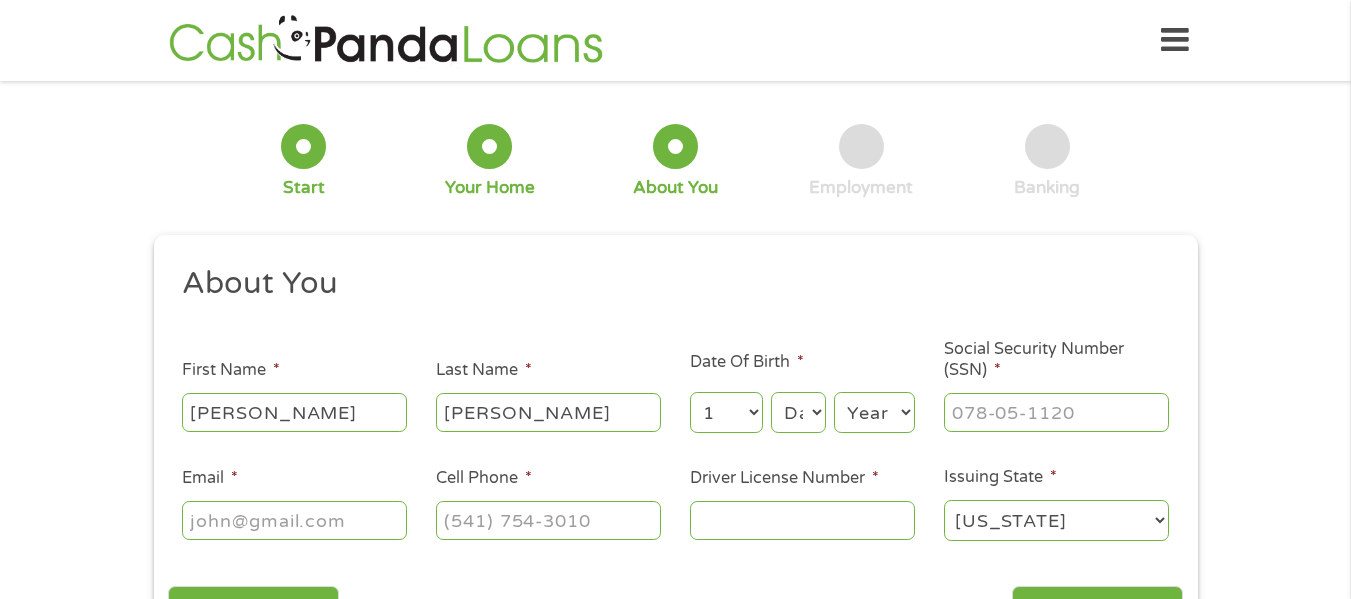 select on "18" 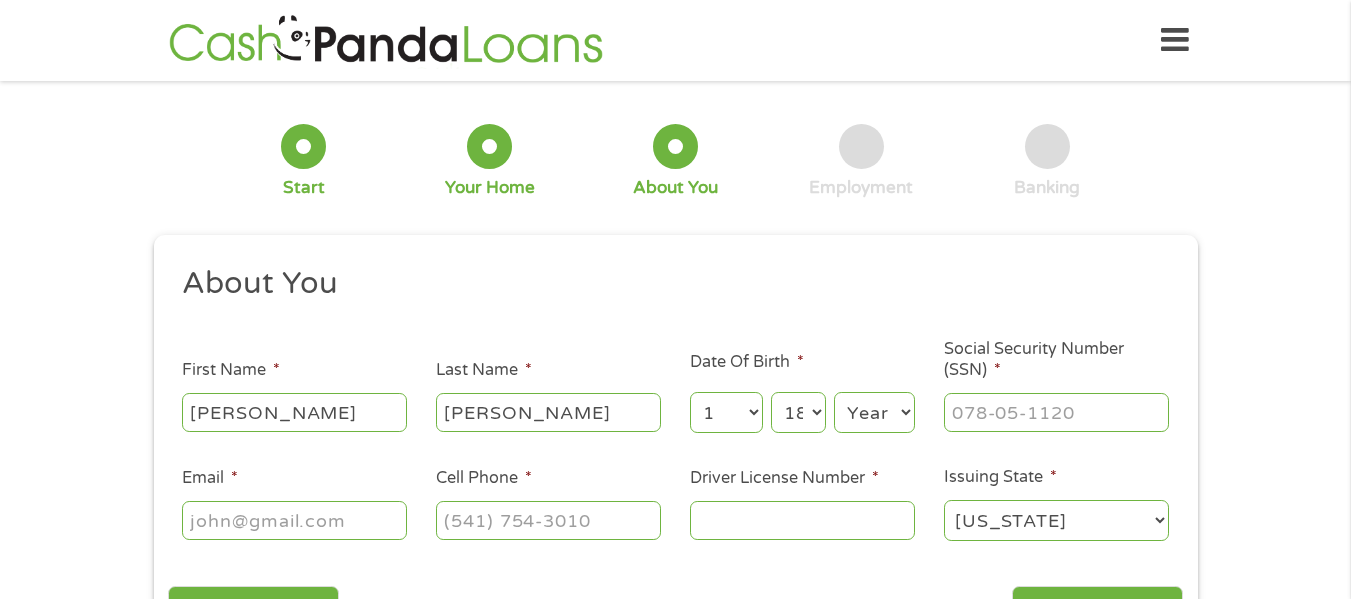 click on "Day 1 2 3 4 5 6 7 8 9 10 11 12 13 14 15 16 17 18 19 20 21 22 23 24 25 26 27 28 29 30 31" at bounding box center [798, 412] 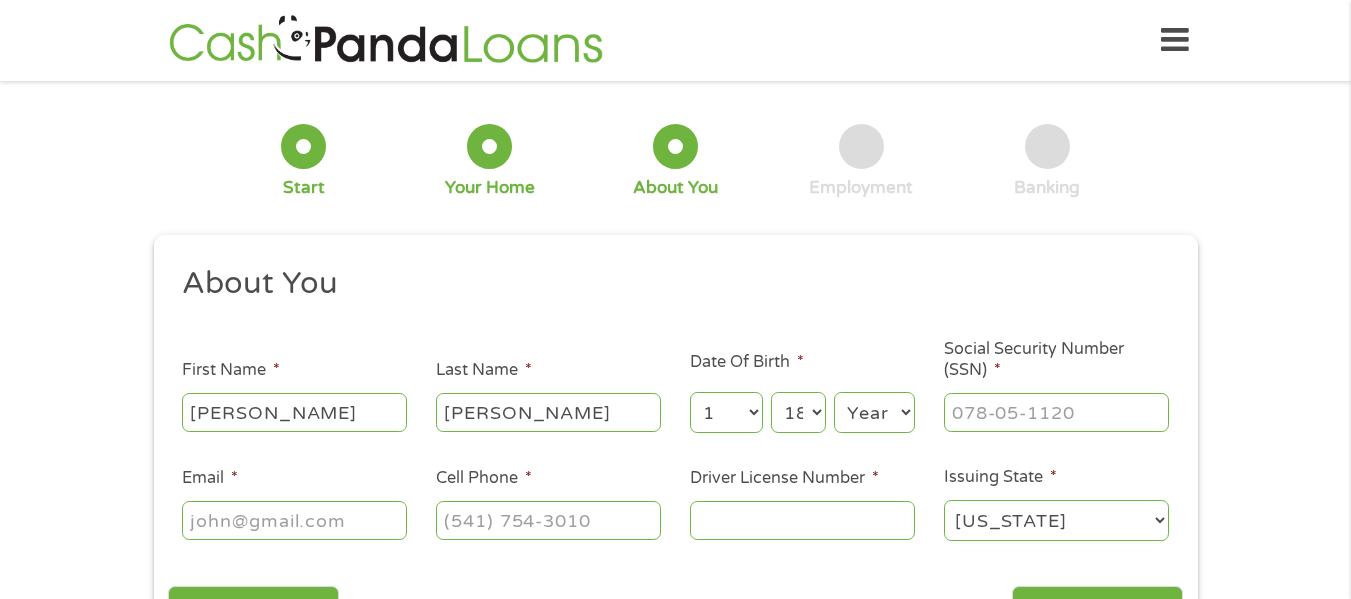 click on "Year [DATE] 2006 2005 2004 2003 2002 2001 2000 1999 1998 1997 1996 1995 1994 1993 1992 1991 1990 1989 1988 1987 1986 1985 1984 1983 1982 1981 1980 1979 1978 1977 1976 1975 1974 1973 1972 1971 1970 1969 1968 1967 1966 1965 1964 1963 1962 1961 1960 1959 1958 1957 1956 1955 1954 1953 1952 1951 1950 1949 1948 1947 1946 1945 1944 1943 1942 1941 1940 1939 1938 1937 1936 1935 1934 1933 1932 1931 1930 1929 1928 1927 1926 1925 1924 1923 1922 1921 1920" at bounding box center [874, 412] 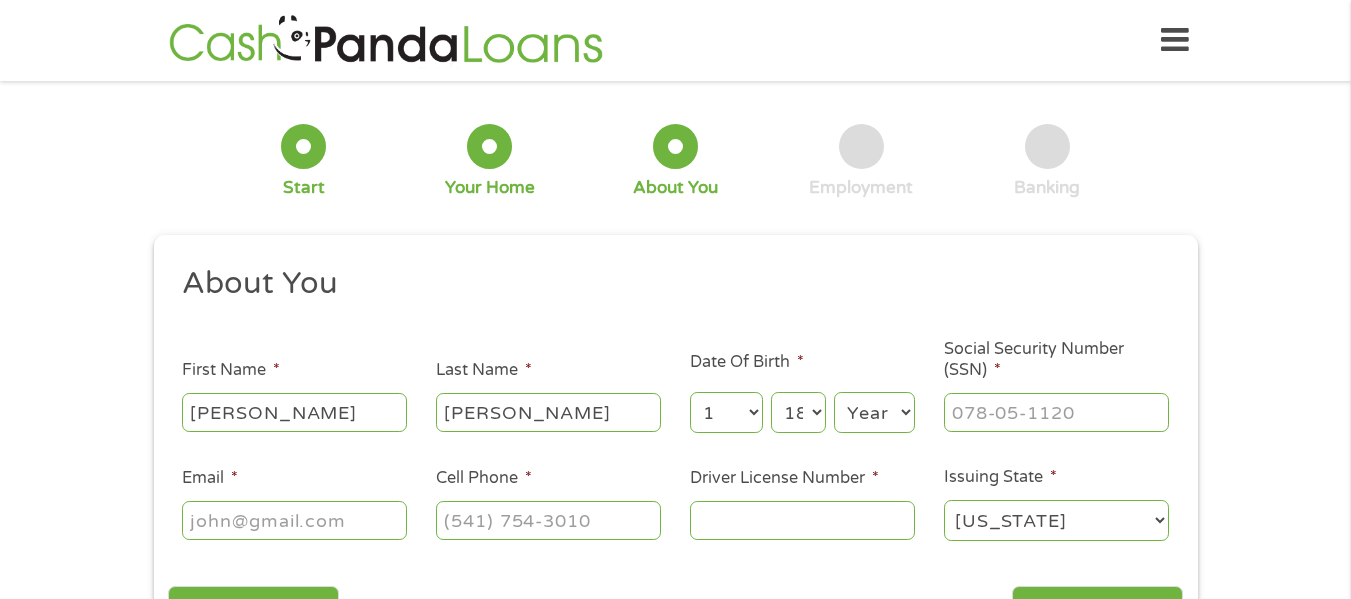 select on "1978" 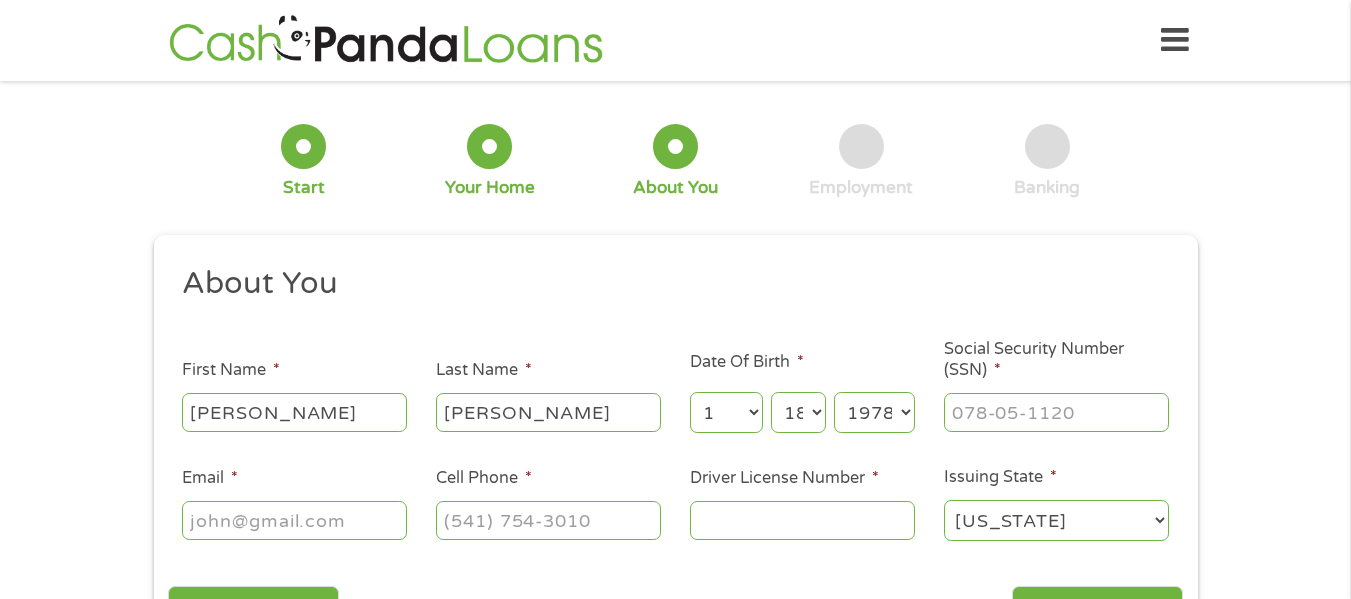 click on "Year [DATE] 2006 2005 2004 2003 2002 2001 2000 1999 1998 1997 1996 1995 1994 1993 1992 1991 1990 1989 1988 1987 1986 1985 1984 1983 1982 1981 1980 1979 1978 1977 1976 1975 1974 1973 1972 1971 1970 1969 1968 1967 1966 1965 1964 1963 1962 1961 1960 1959 1958 1957 1956 1955 1954 1953 1952 1951 1950 1949 1948 1947 1946 1945 1944 1943 1942 1941 1940 1939 1938 1937 1936 1935 1934 1933 1932 1931 1930 1929 1928 1927 1926 1925 1924 1923 1922 1921 1920" at bounding box center (874, 412) 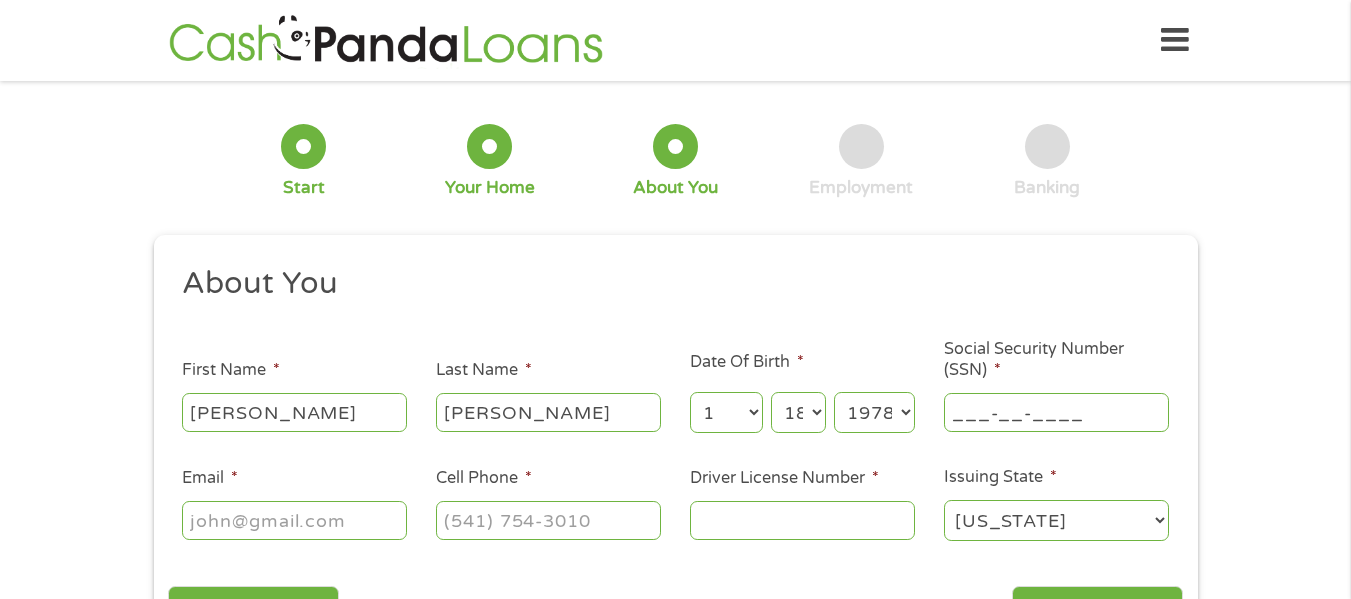 click on "___-__-____" at bounding box center [1056, 412] 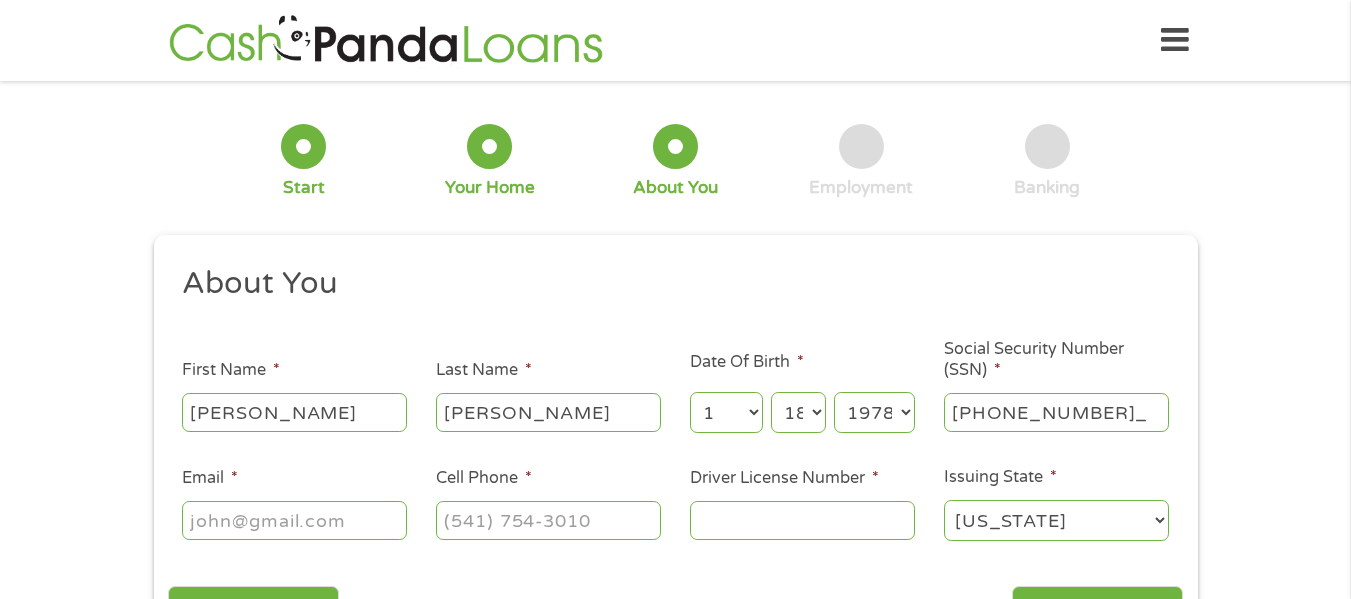 type on "050-62-9514" 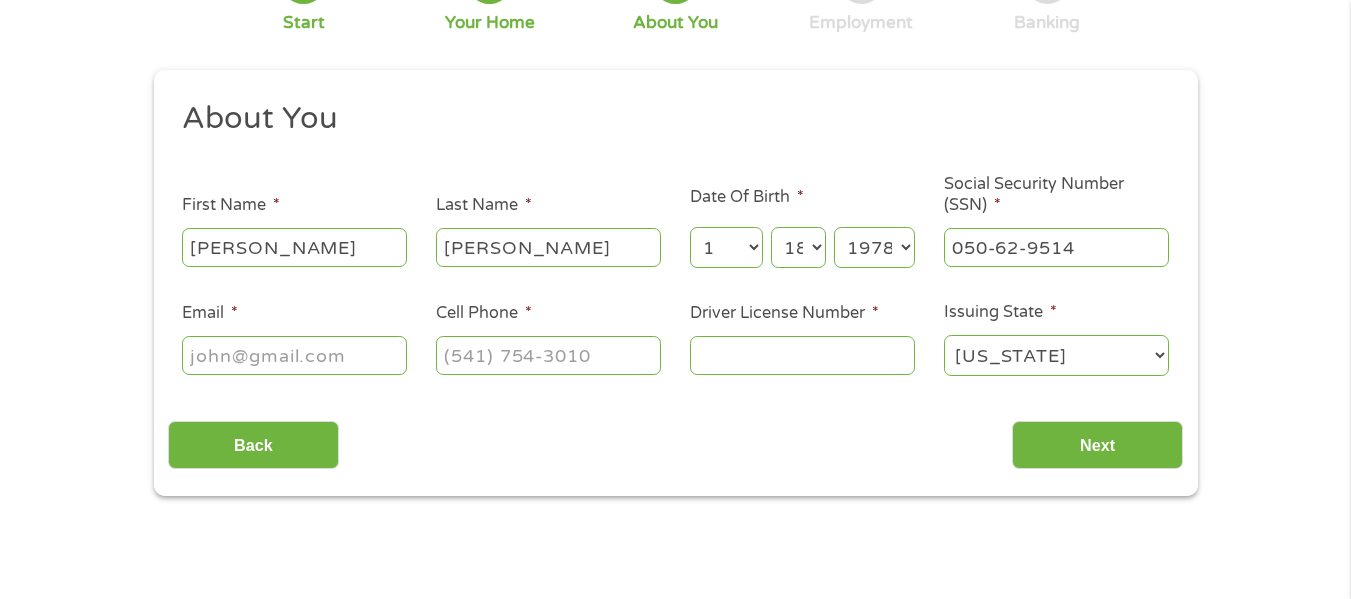scroll, scrollTop: 200, scrollLeft: 0, axis: vertical 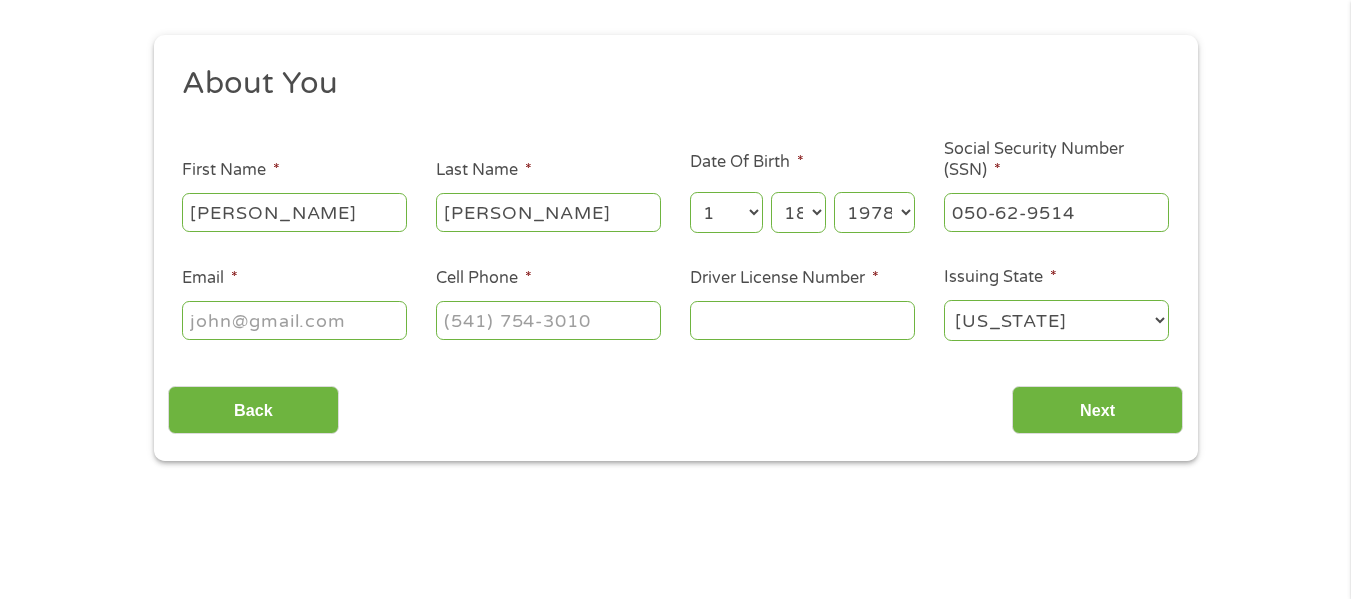 click on "Email *" at bounding box center (294, 320) 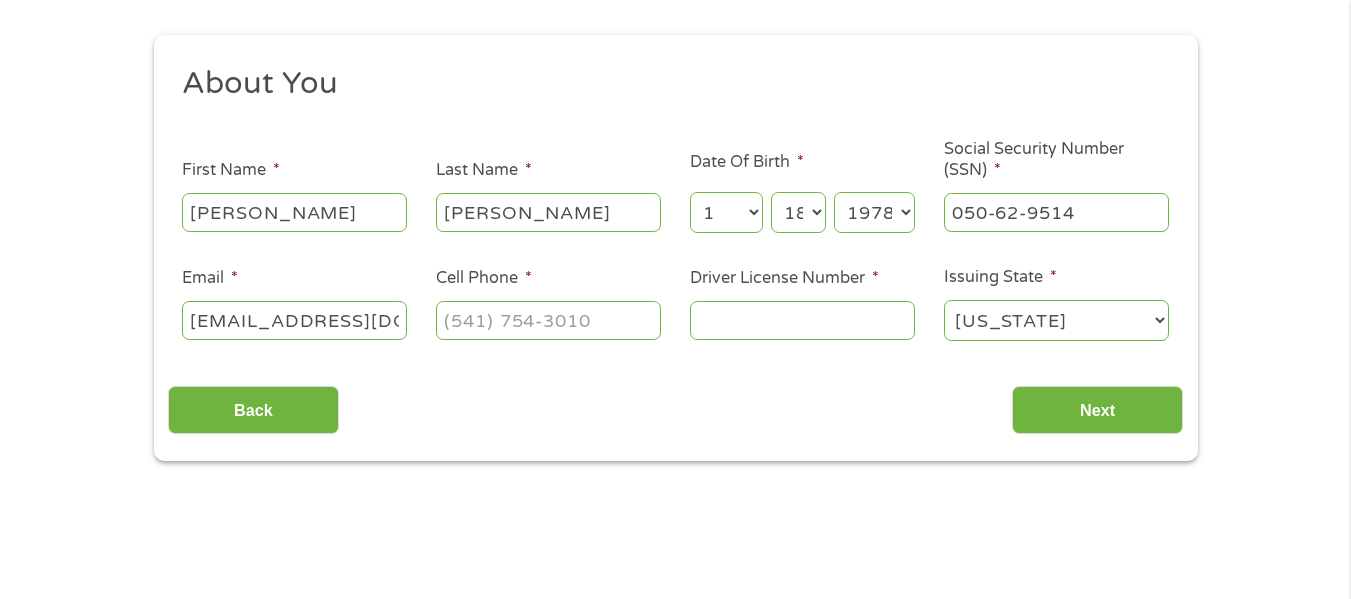 scroll, scrollTop: 0, scrollLeft: 4, axis: horizontal 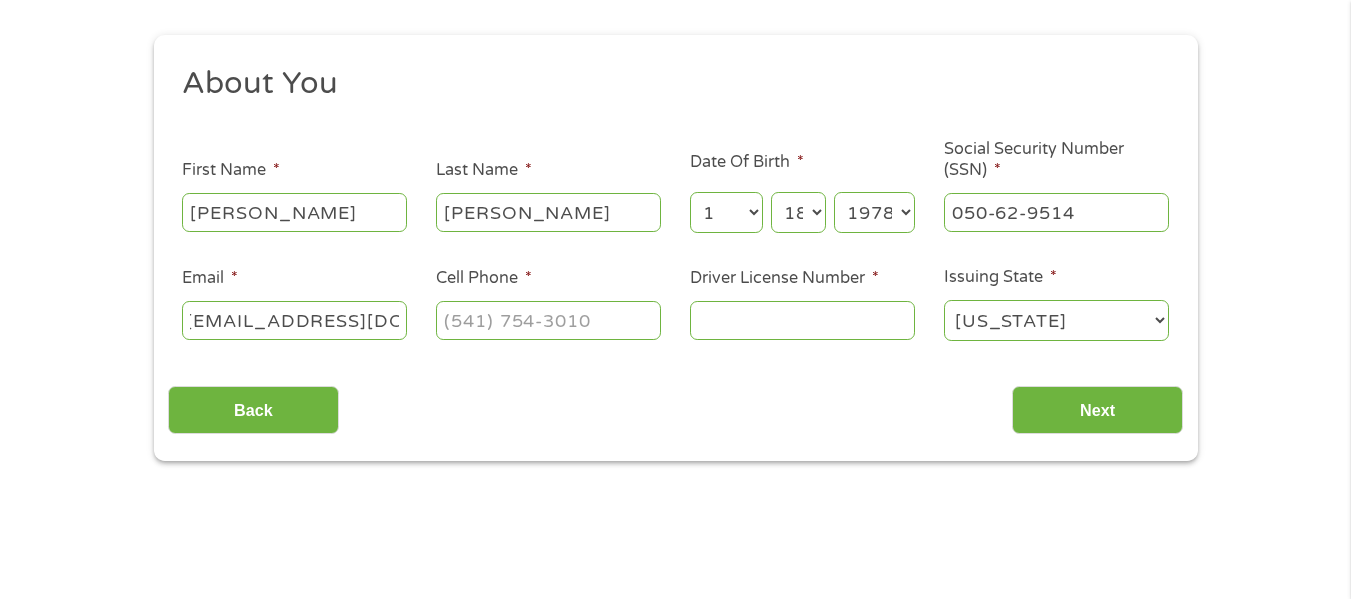 type on "[EMAIL_ADDRESS][DOMAIN_NAME]" 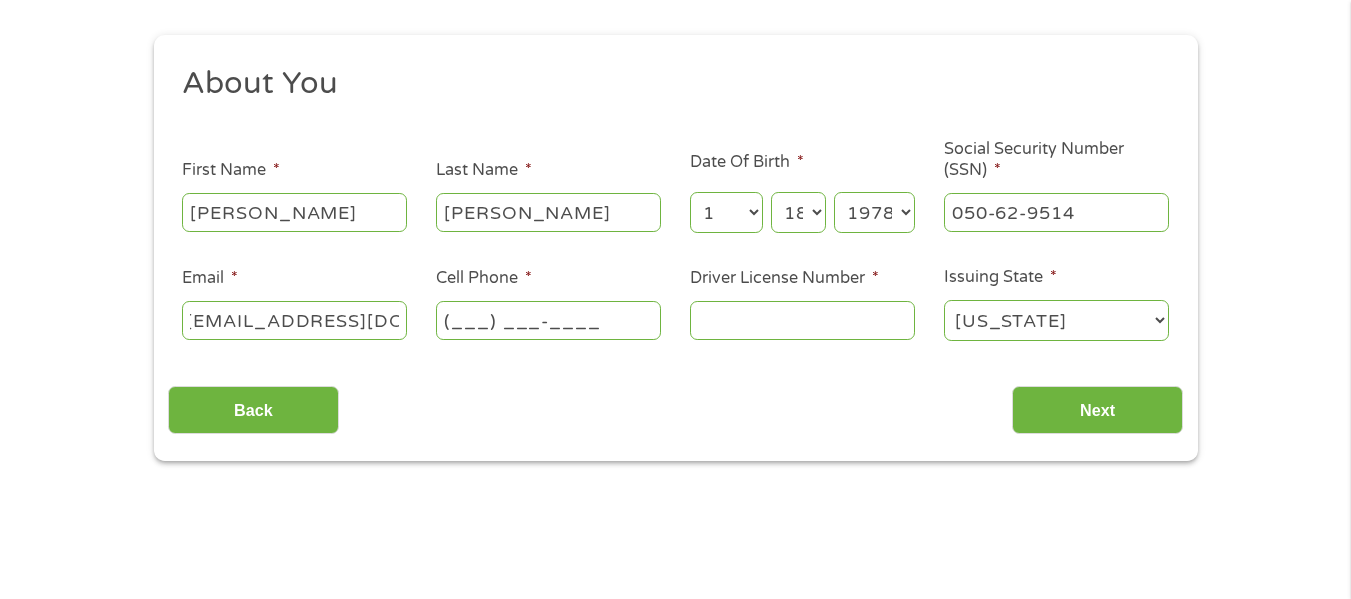 scroll, scrollTop: 0, scrollLeft: 0, axis: both 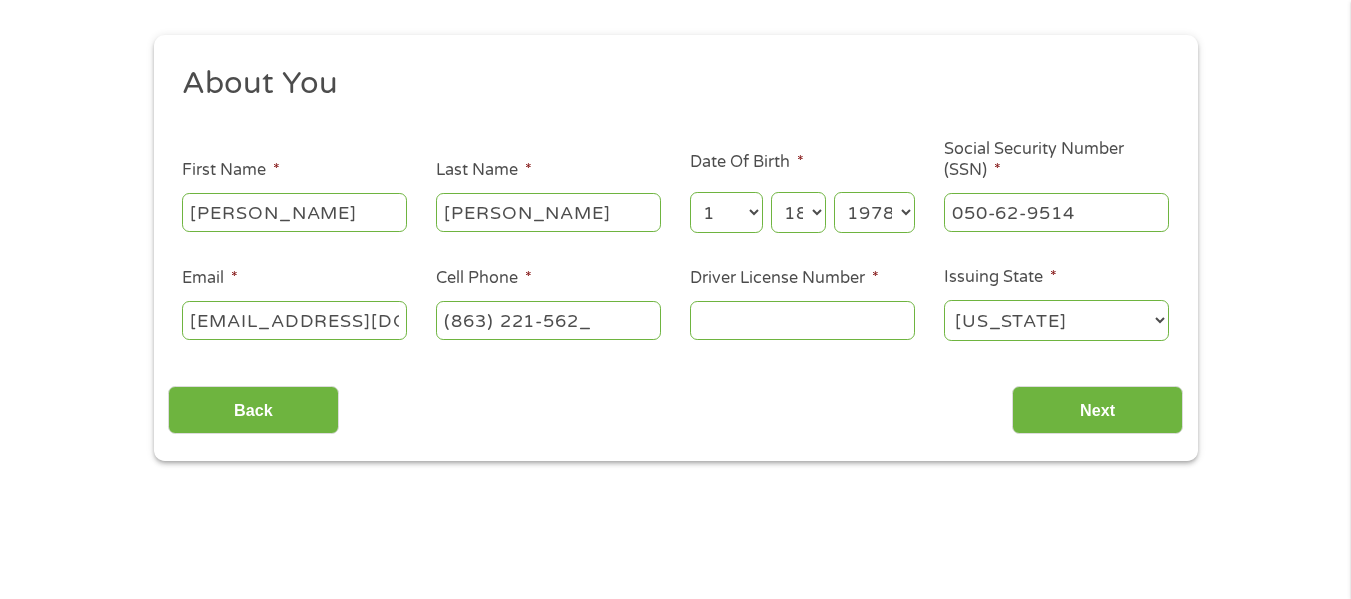 type on "[PHONE_NUMBER]" 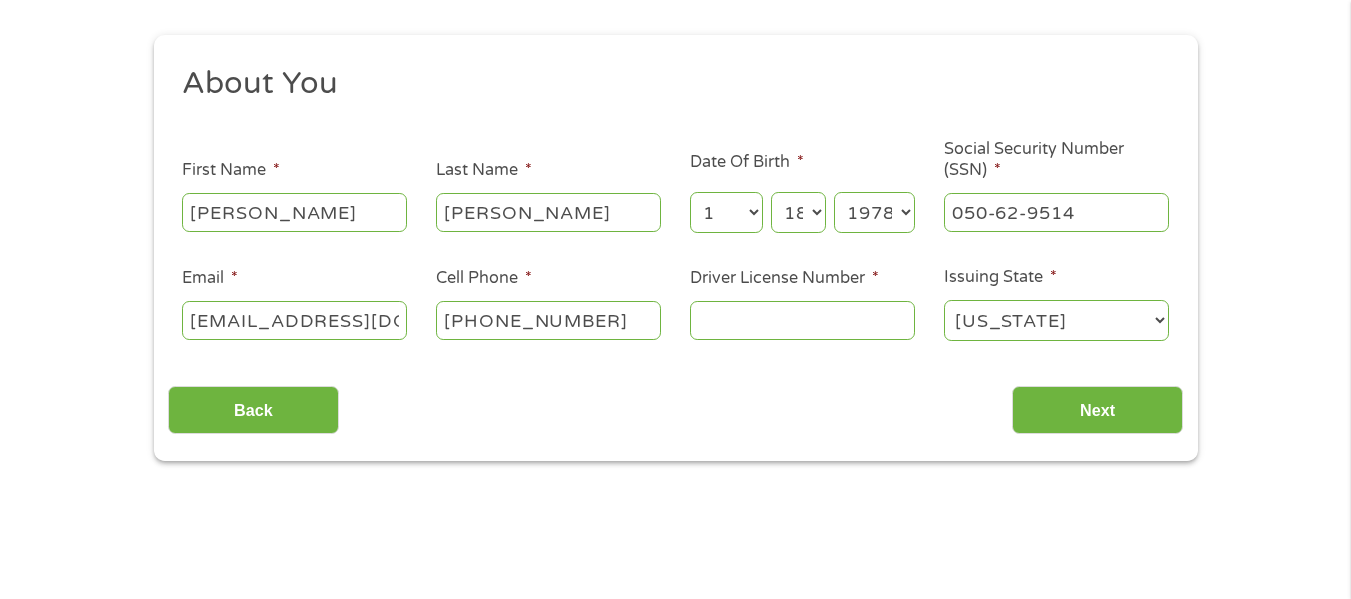 click on "Driver License Number *" at bounding box center [802, 320] 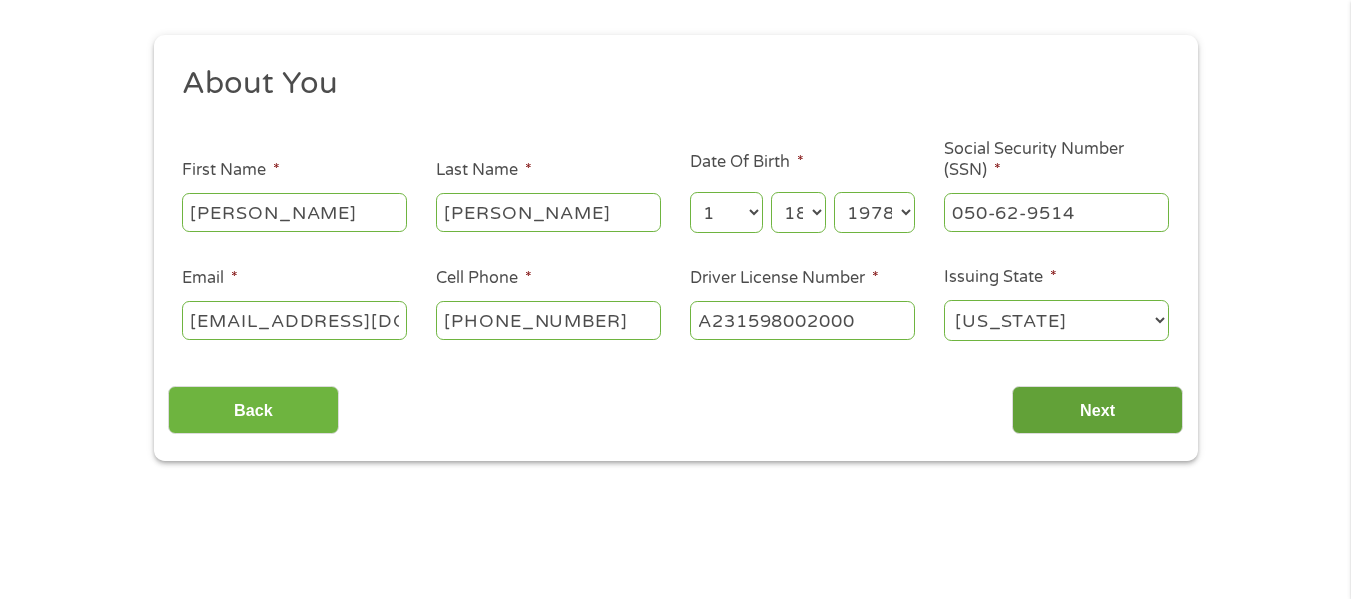 type on "A231598002000" 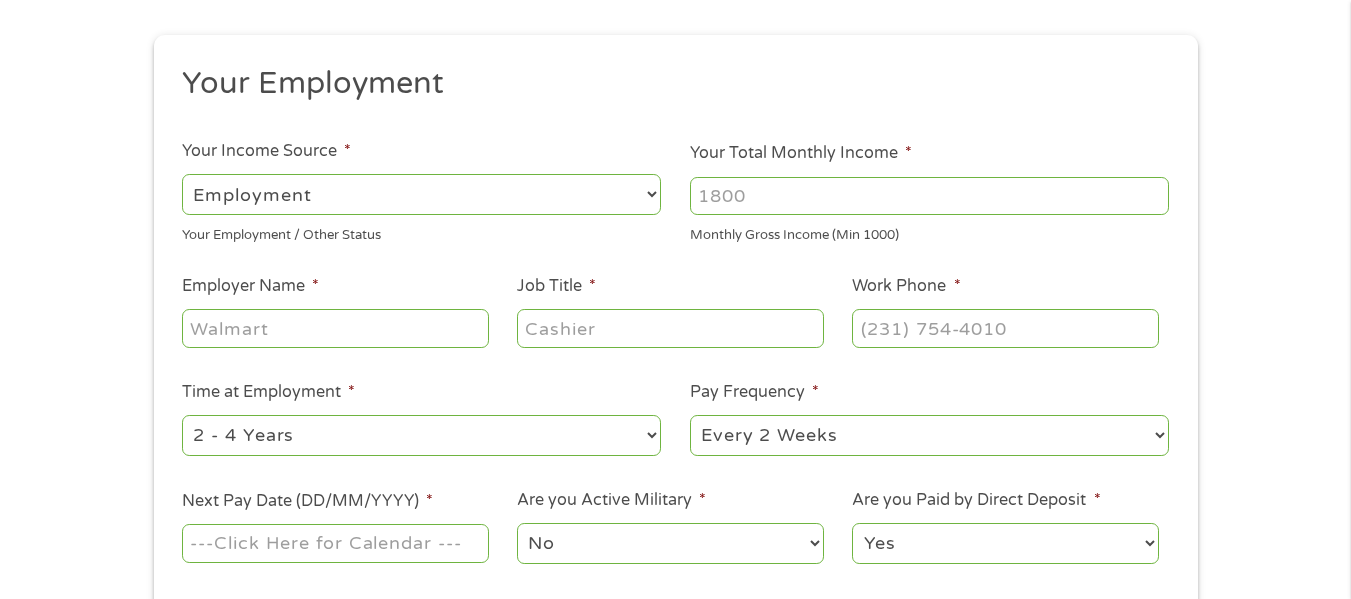 scroll, scrollTop: 8, scrollLeft: 8, axis: both 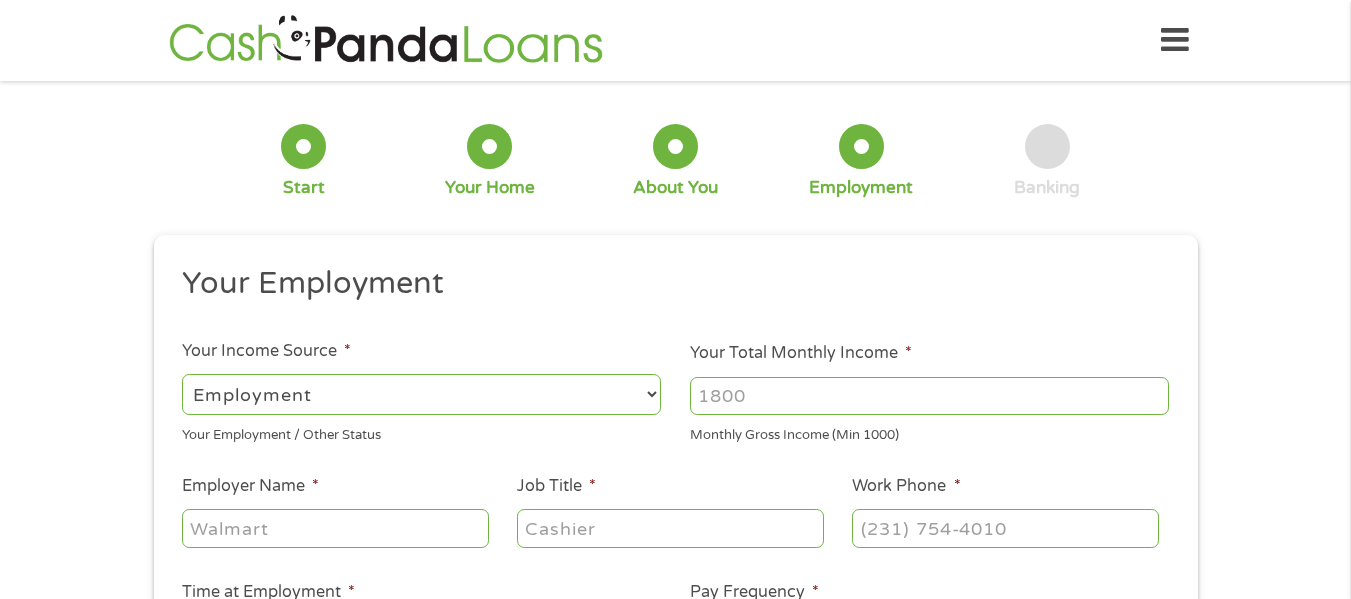 click on "--- Choose one --- Employment [DEMOGRAPHIC_DATA] Benefits" at bounding box center (421, 394) 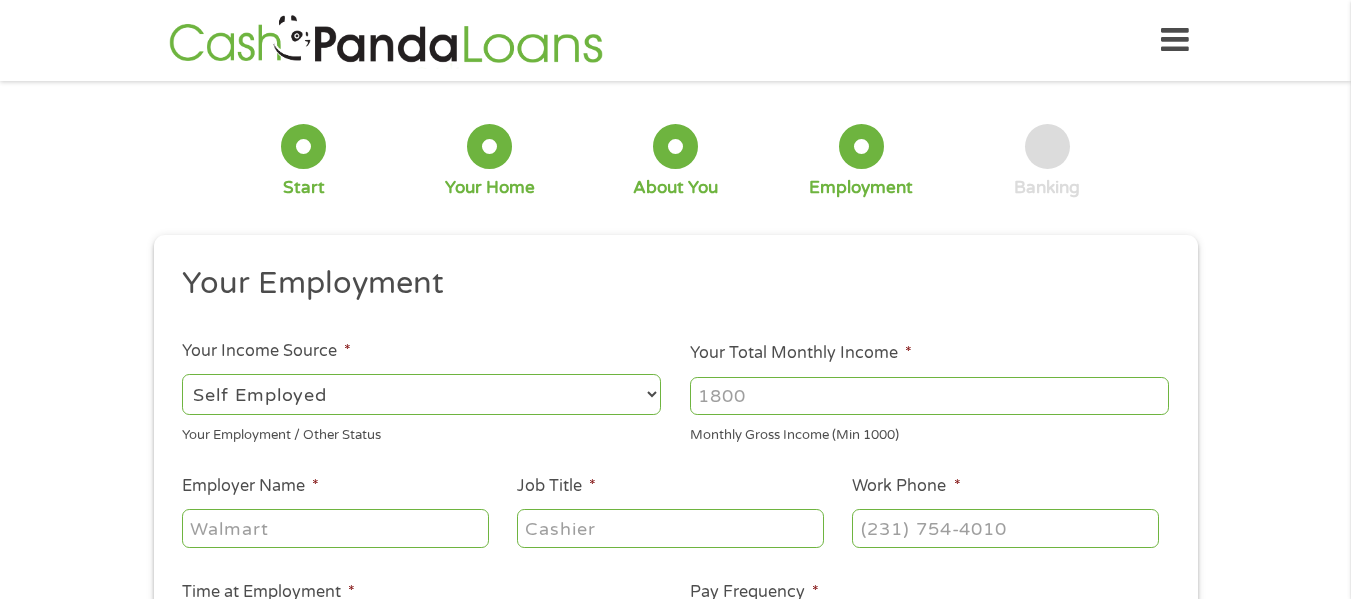 click on "--- Choose one --- Employment [DEMOGRAPHIC_DATA] Benefits" at bounding box center (421, 394) 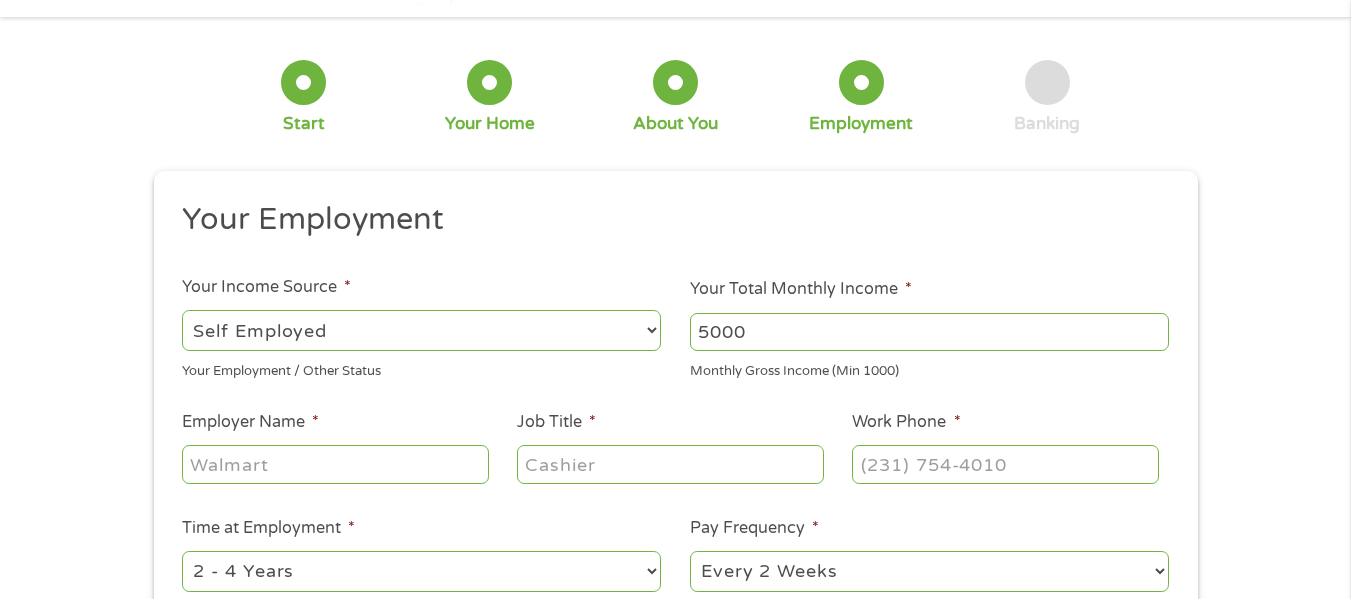 scroll, scrollTop: 100, scrollLeft: 0, axis: vertical 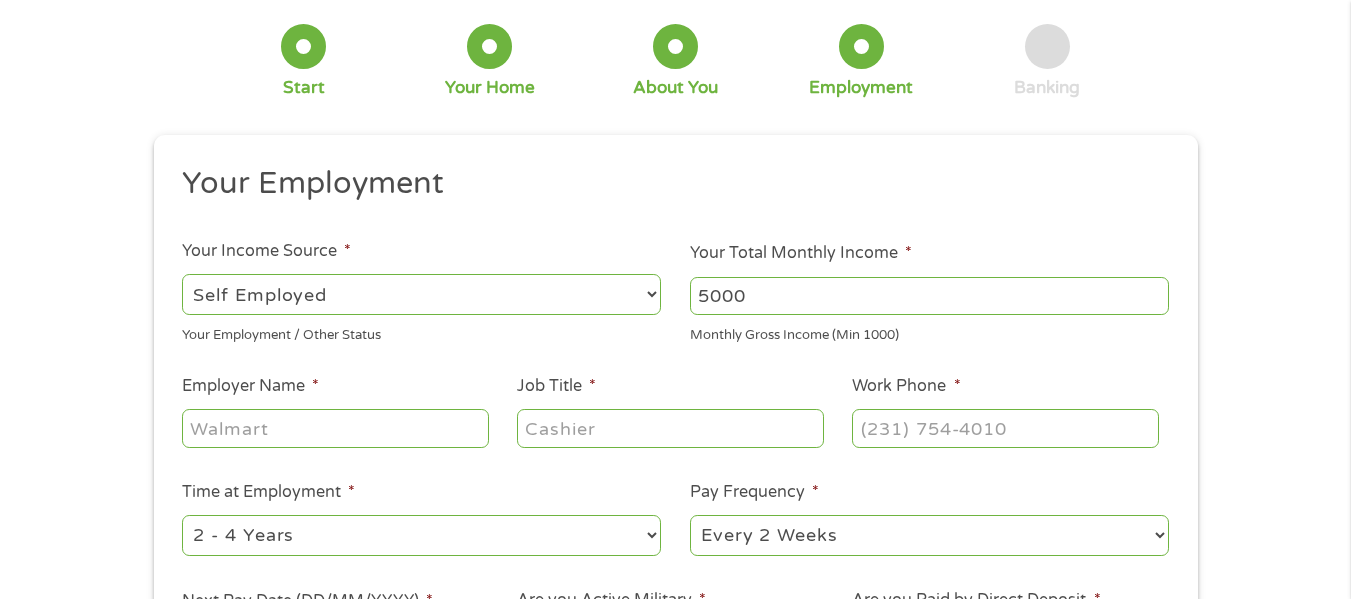 type on "5000" 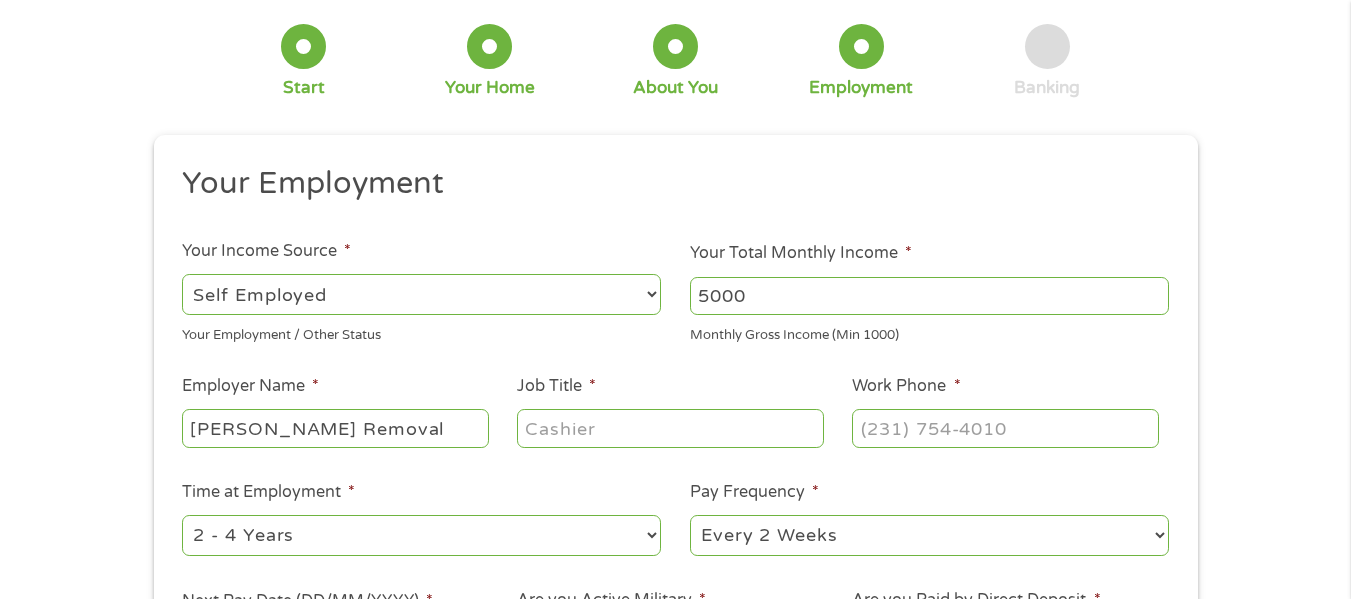 type on "[PERSON_NAME] Removal" 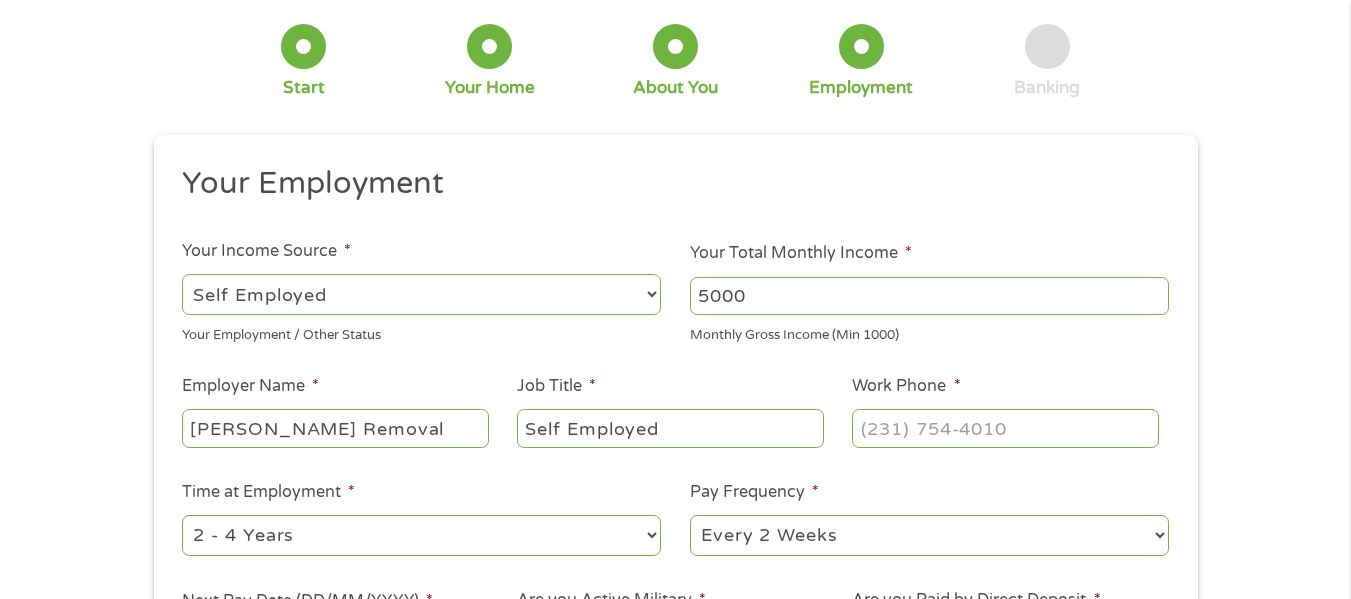 type on "Self Employed" 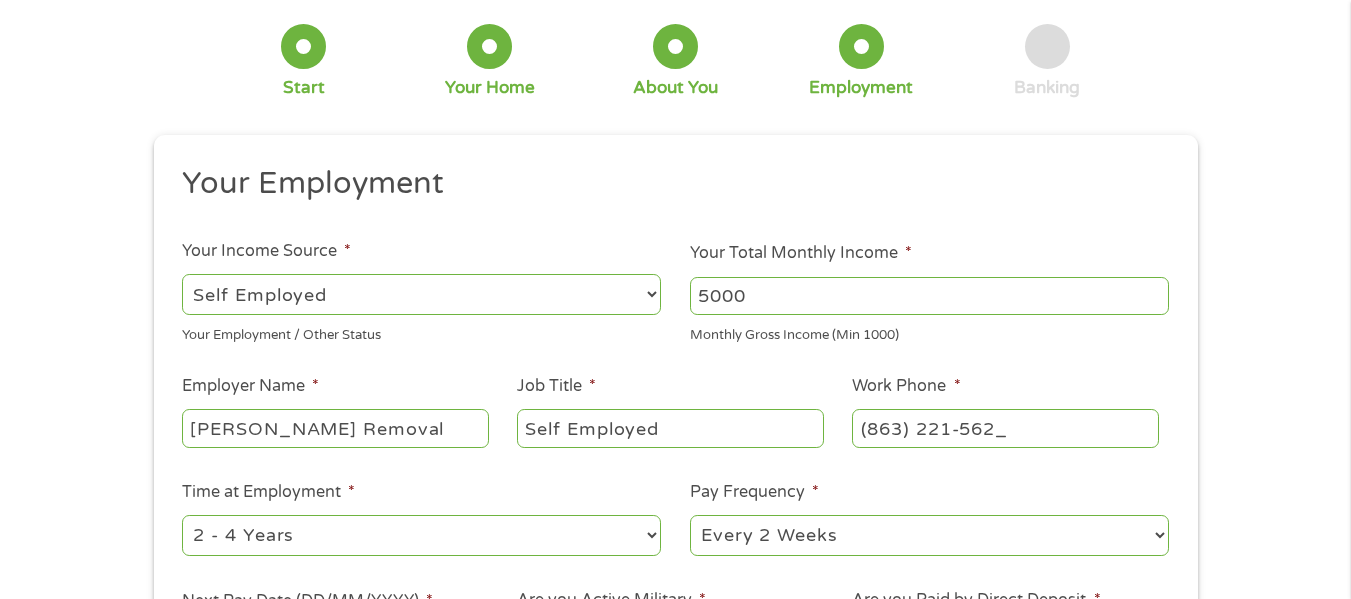 type on "[PHONE_NUMBER]" 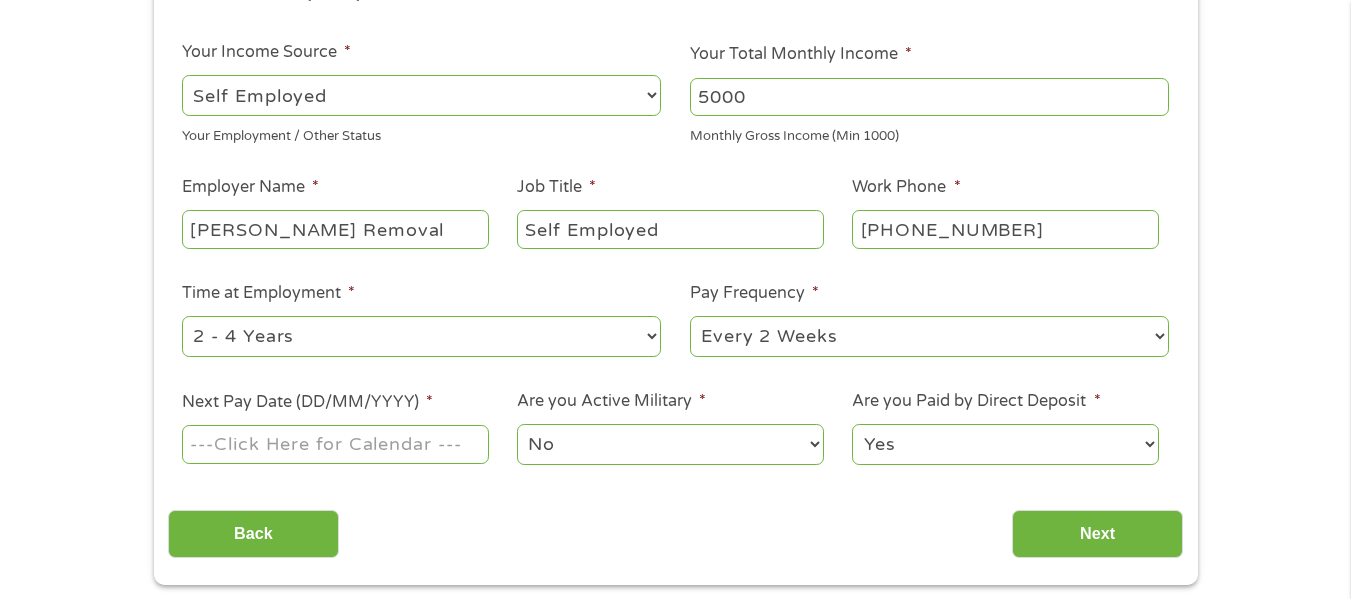 scroll, scrollTop: 300, scrollLeft: 0, axis: vertical 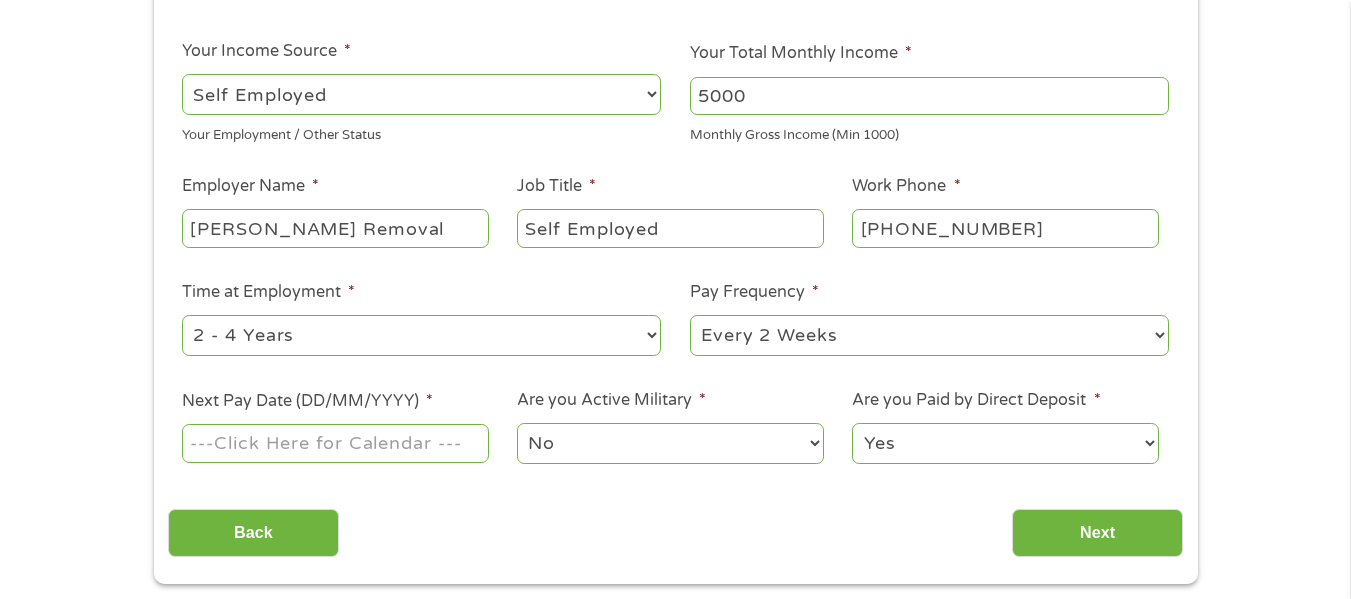 click on "--- Choose one --- 1 Year or less 1 - 2 Years 2 - 4 Years Over 4 Years" at bounding box center (421, 335) 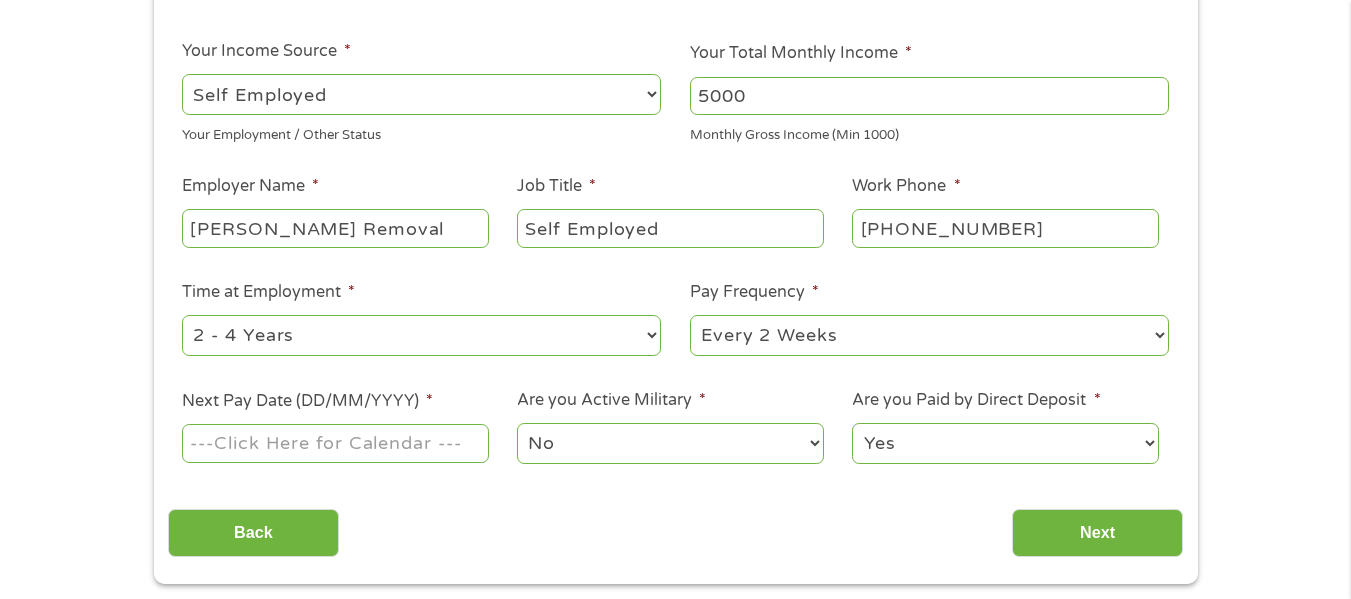 select on "60months" 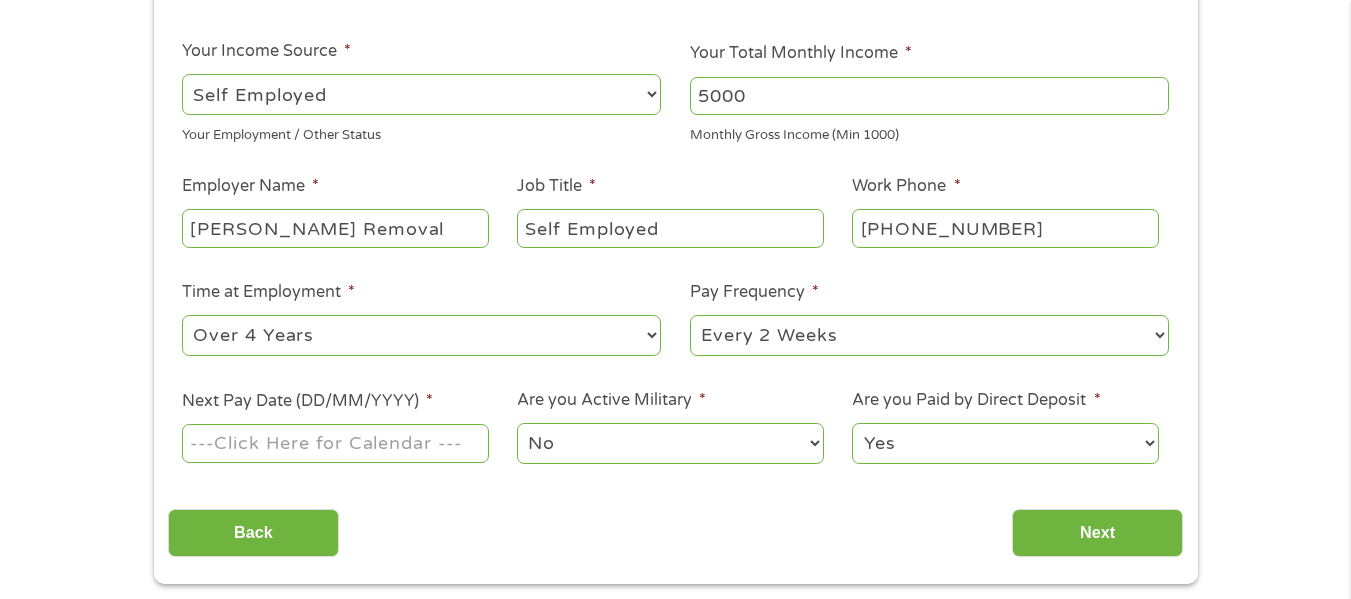 click on "--- Choose one --- 1 Year or less 1 - 2 Years 2 - 4 Years Over 4 Years" at bounding box center [421, 335] 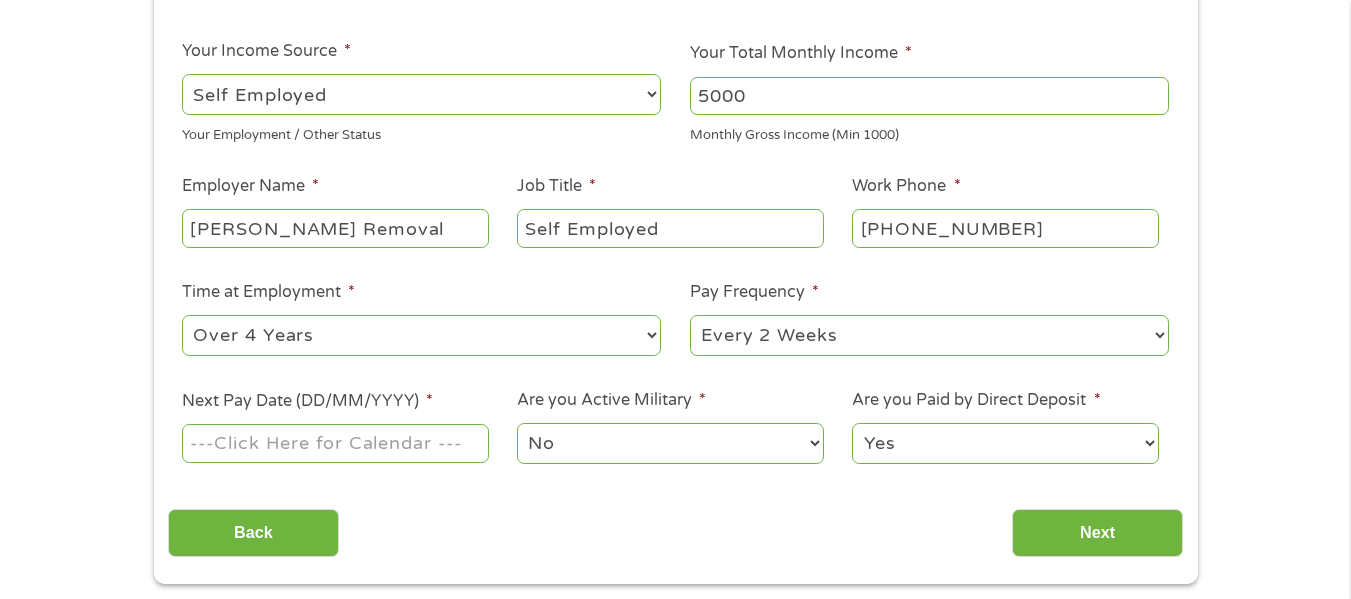 click on "--- Choose one --- Every 2 Weeks Every Week Monthly Semi-Monthly" at bounding box center (929, 335) 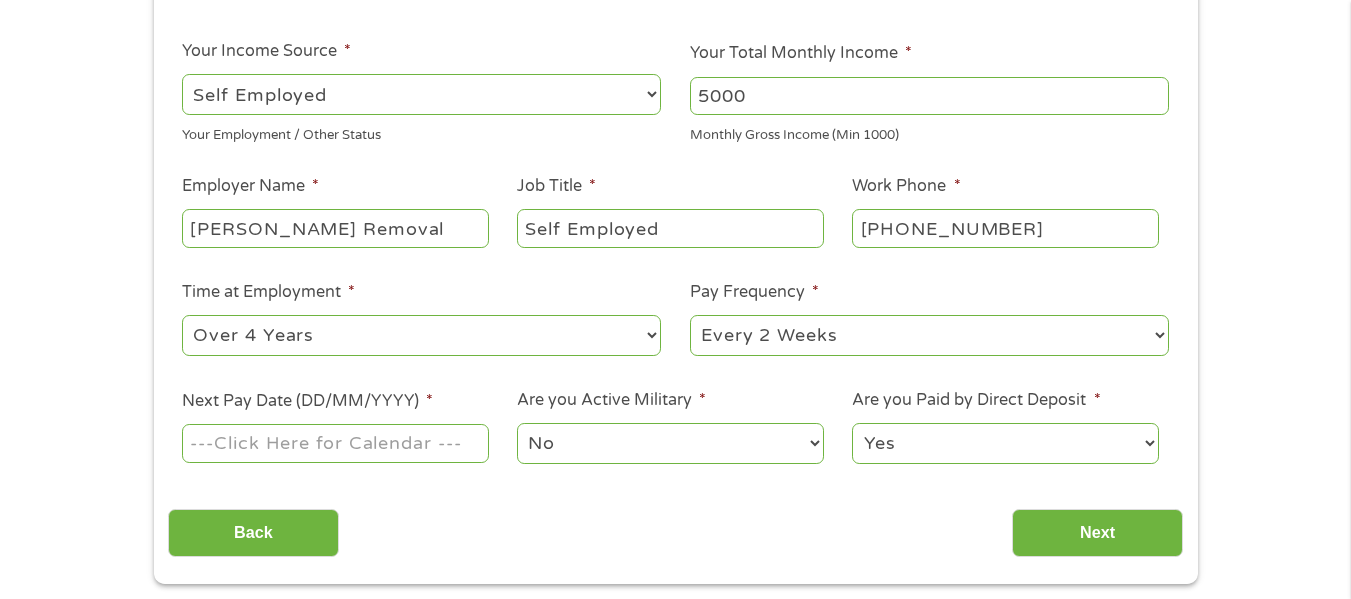 select on "monthly" 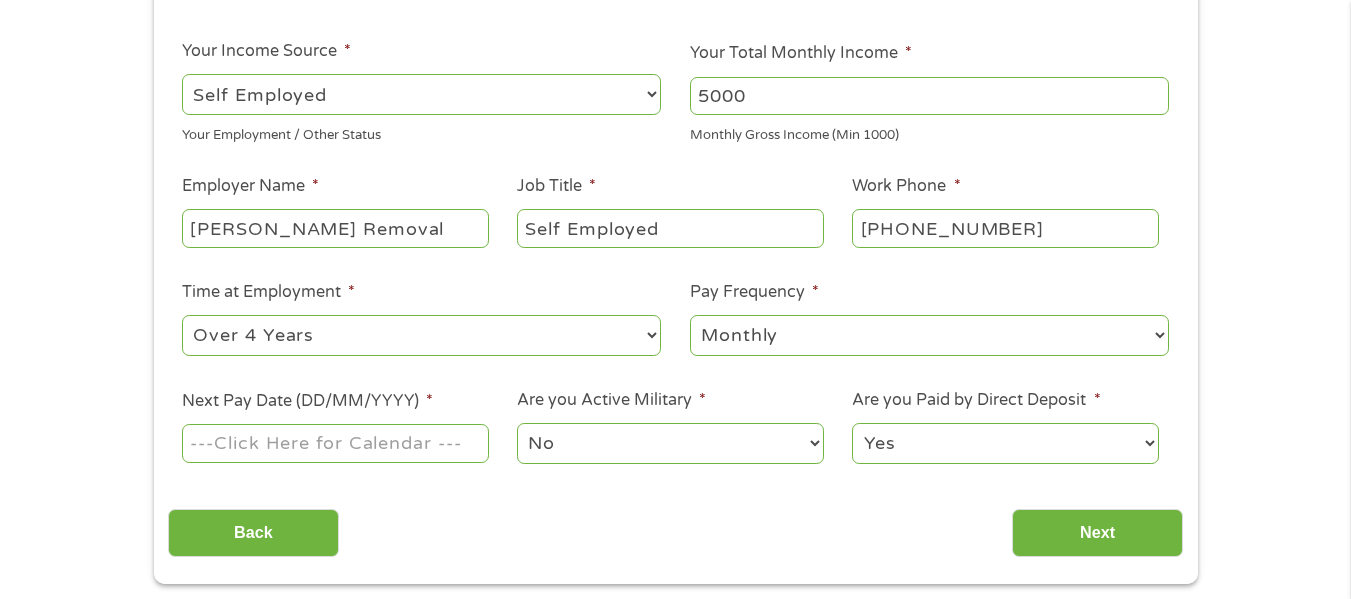 click on "--- Choose one --- Every 2 Weeks Every Week Monthly Semi-Monthly" at bounding box center [929, 335] 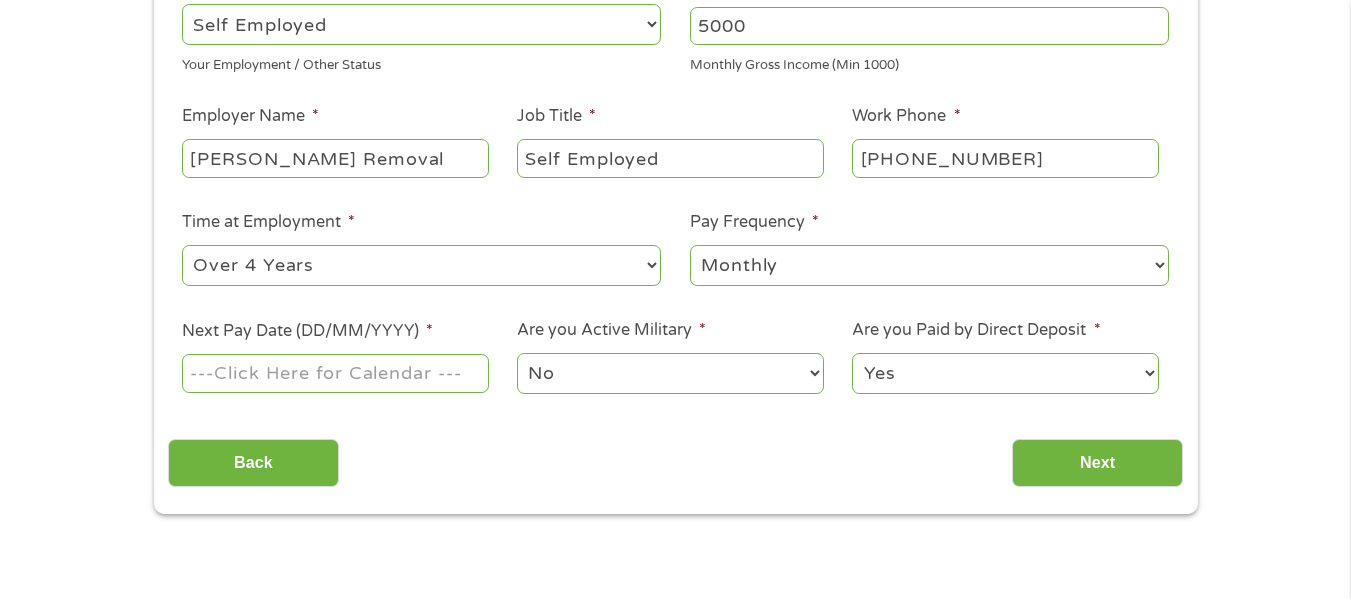 scroll, scrollTop: 400, scrollLeft: 0, axis: vertical 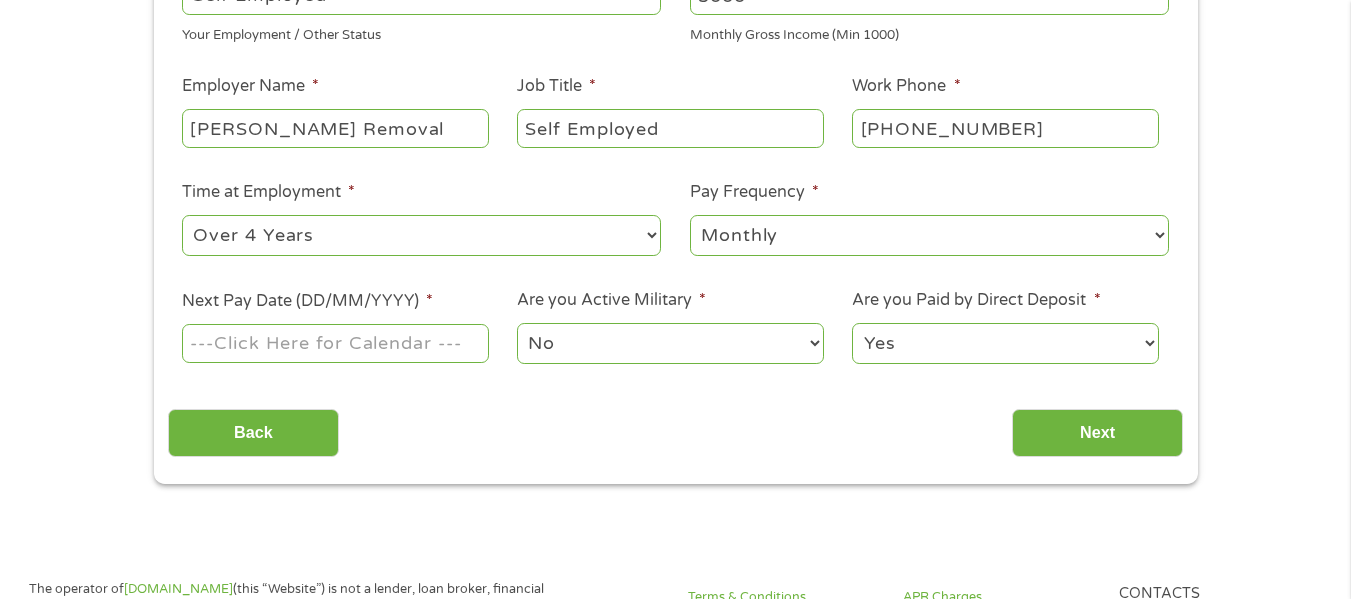 click on "Home   Get Loan Offer   How it works   FAQs   Blog   Cash Loans   Quick Loans   Online Loans   Payday Loans   Cash Advances   Préstamos   Paycheck Loans Near Me   Artificial Intelligence Loans   Contact Us                     1         Start   2         Your Home   3         About You   4         Employment   5         Banking   6
This field is hidden when viewing the form gclid EAIaIQobChMI066kgcXEjgMV21NHAR1idTXMEAAYASABEgIeXfD_BwE This field is hidden when viewing the form Referrer This field is hidden when viewing the form Source adwords This field is hidden when viewing the form Campaign 22549846227 This field is hidden when viewing the form Medium adwords This field is hidden when viewing the form adgroup 188036189468 This field is hidden when viewing the form creative 752033242951 This field is hidden when viewing the form position This field is hidden when viewing the form keyword online loans matchtype {term} device c network s 0.95" at bounding box center (675, 860) 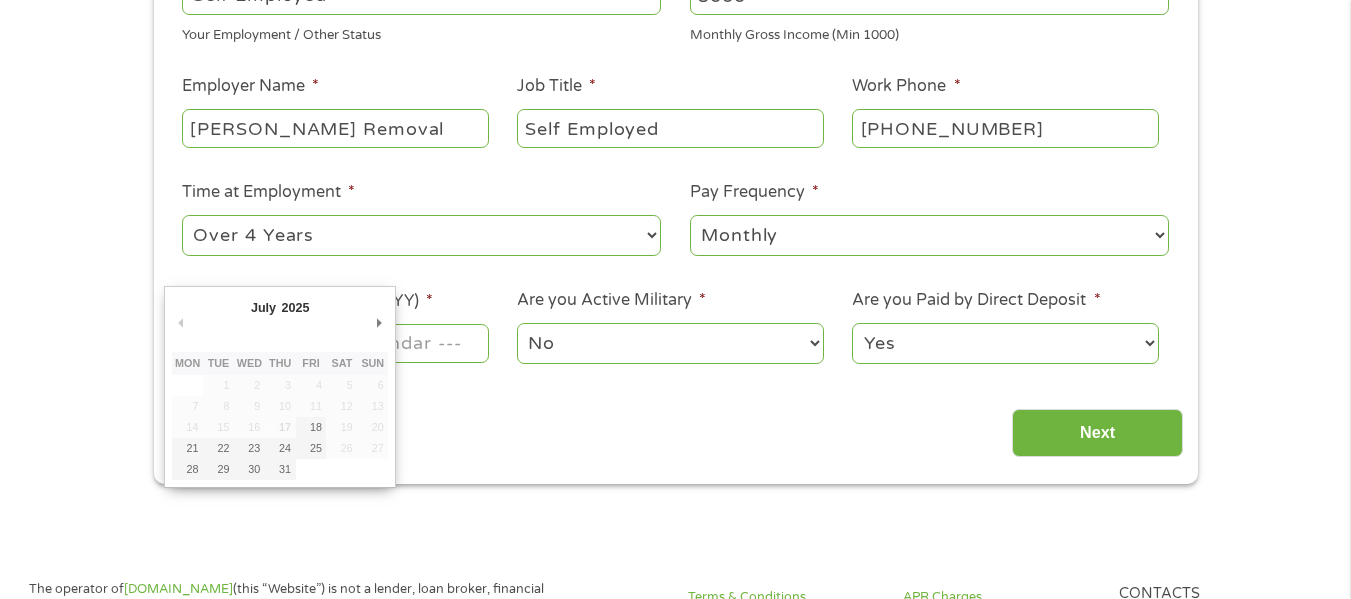 click on "July January February March April May June July August September October November [DATE] 2025 Previous Month Next Month" at bounding box center (280, 310) 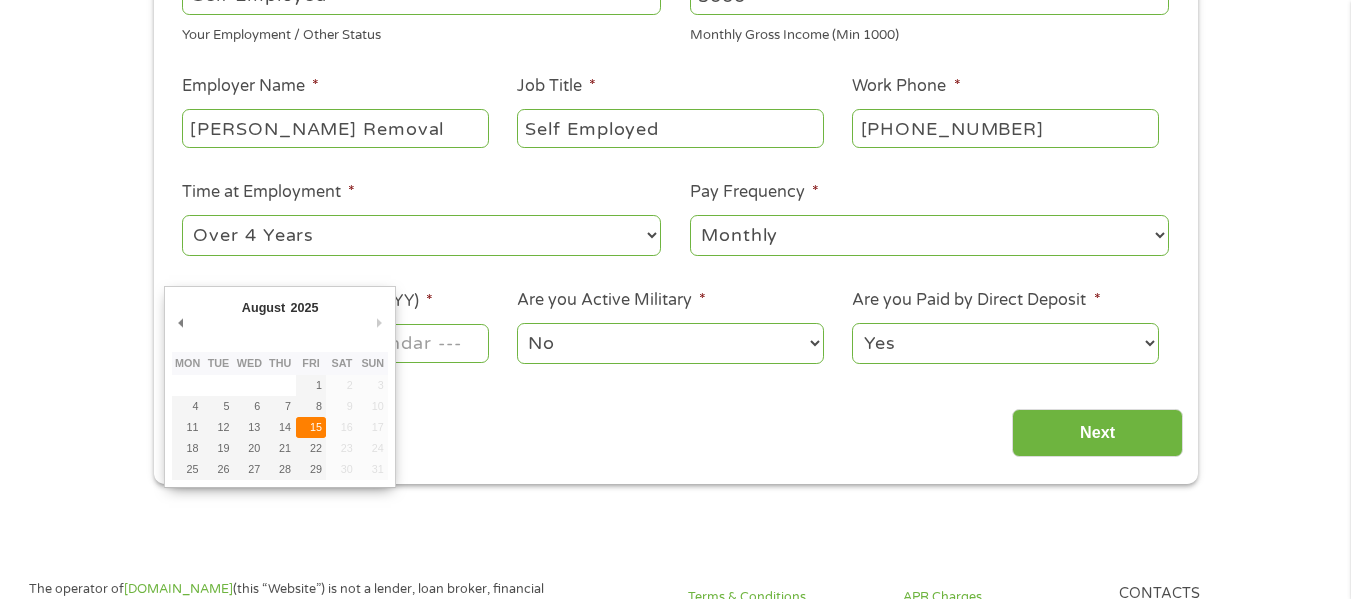 type on "[DATE]" 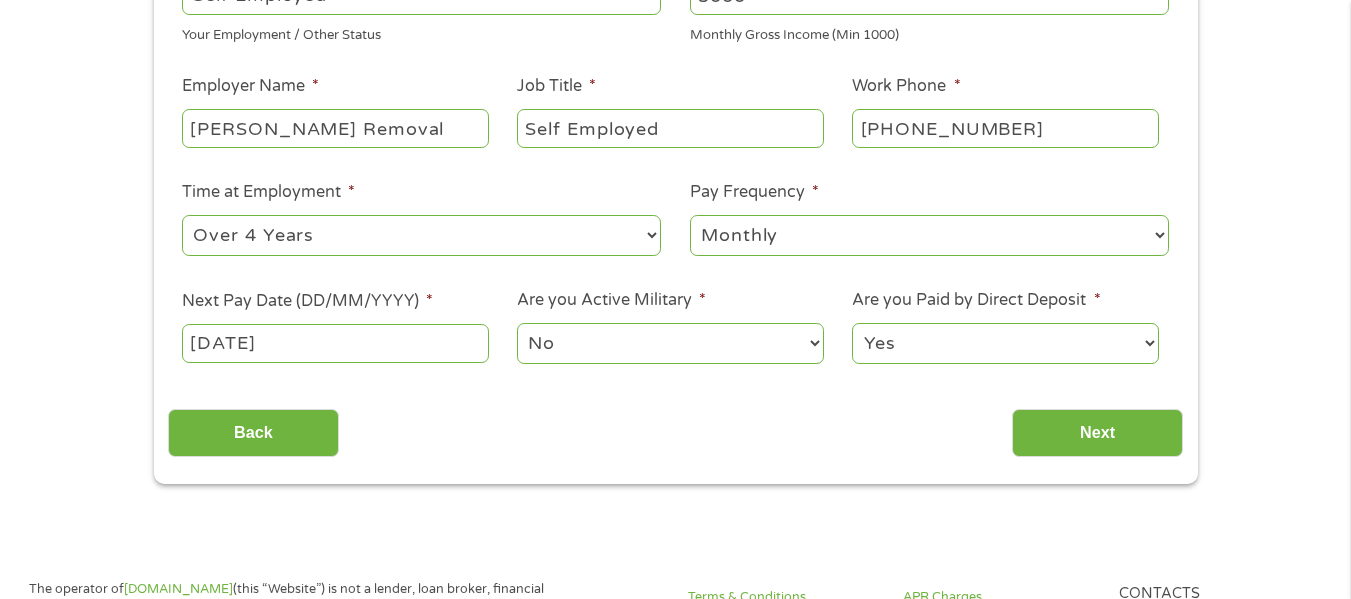 click on "Yes No" at bounding box center [1005, 343] 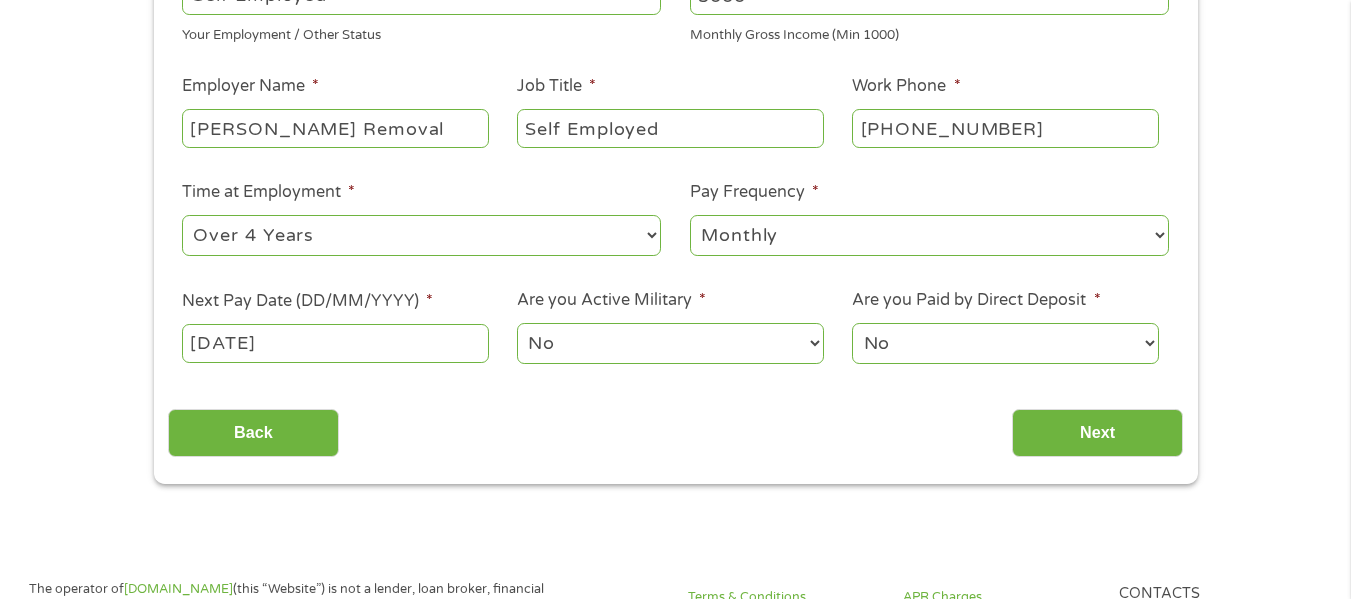 click on "Yes No" at bounding box center (1005, 343) 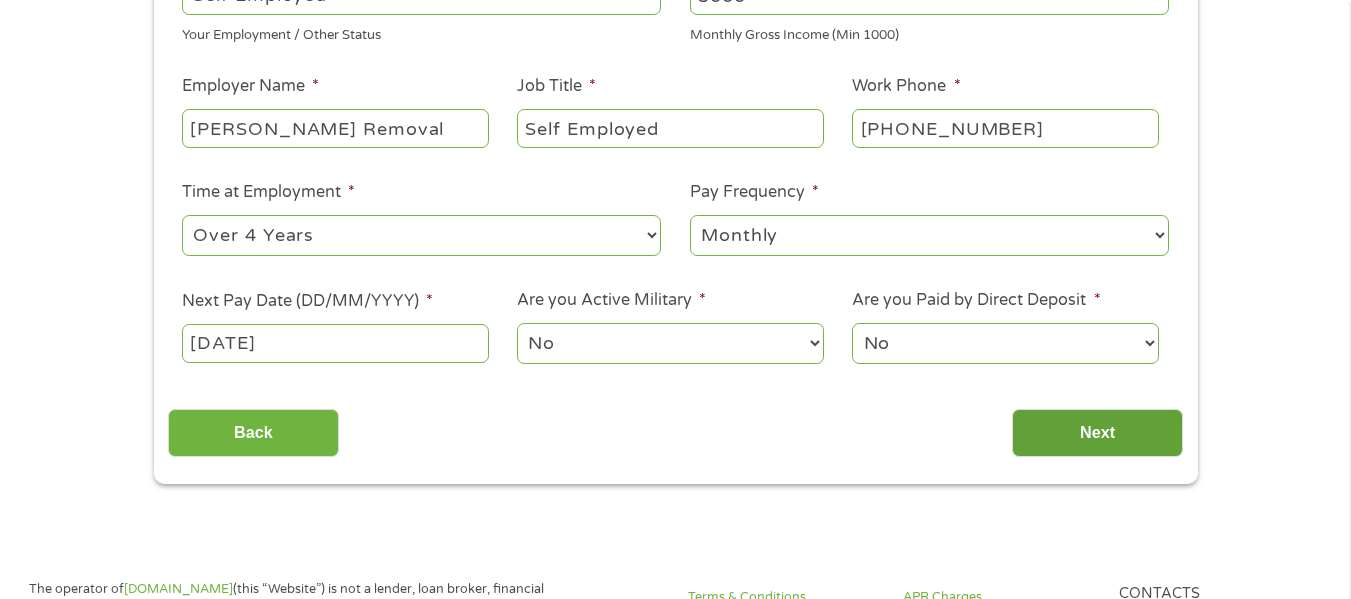 click on "Next" at bounding box center (1097, 433) 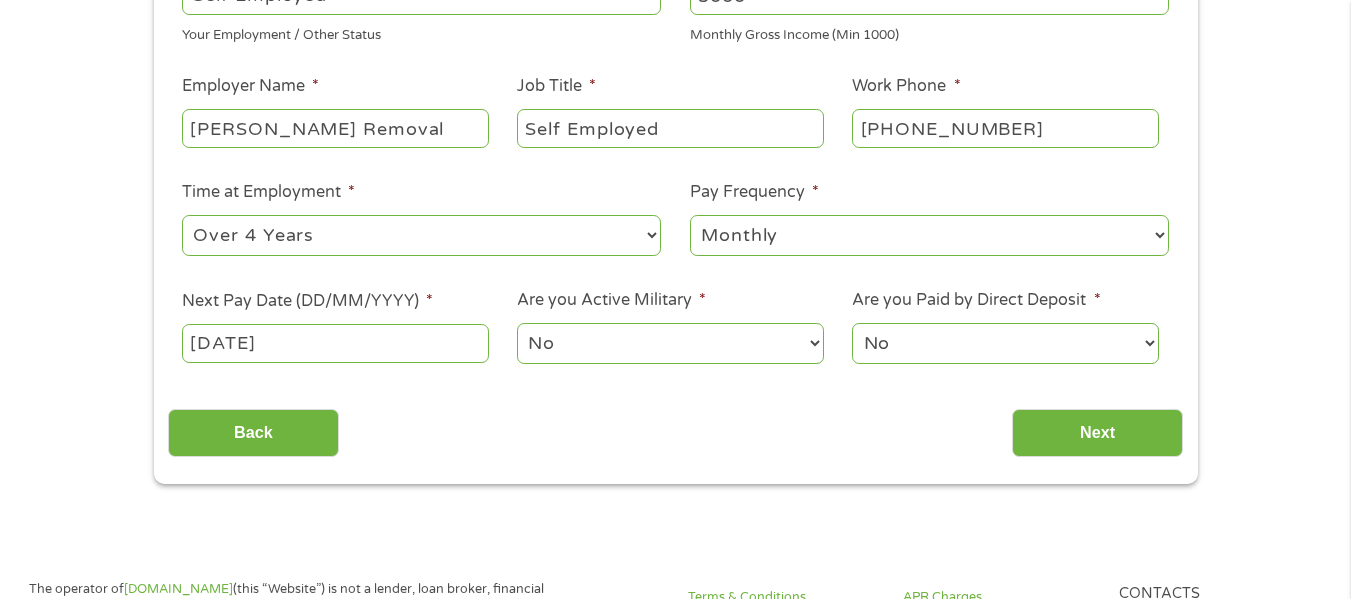click on "Yes No" at bounding box center (1005, 343) 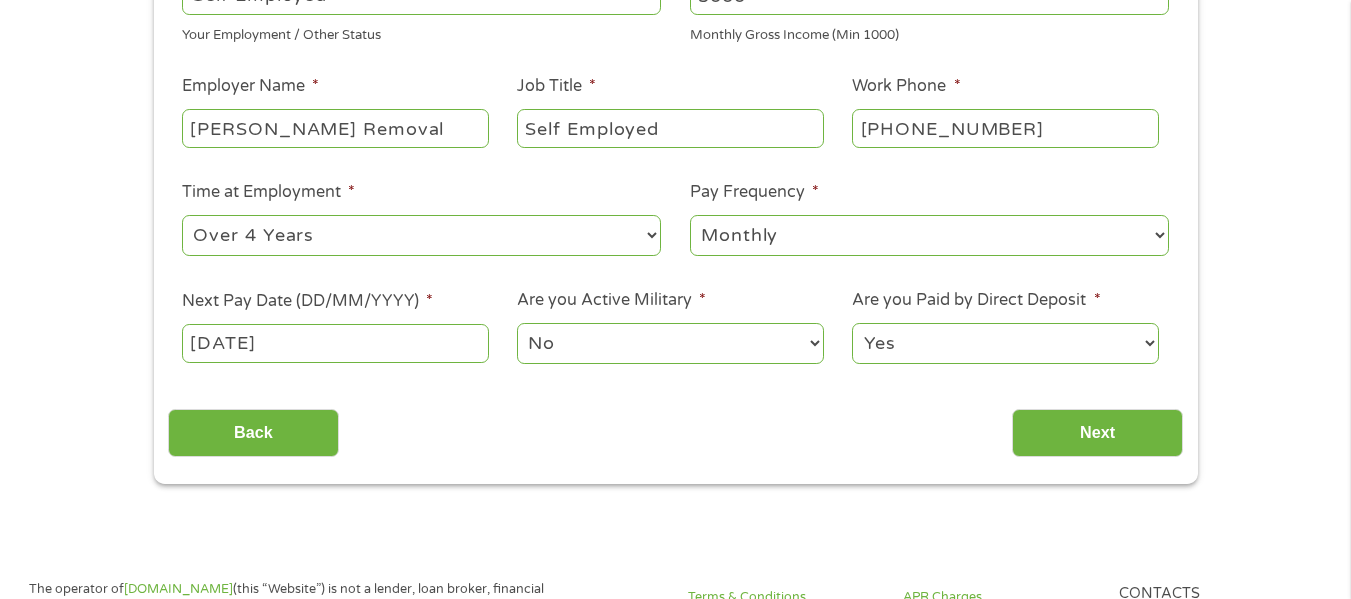 click on "Yes No" at bounding box center (1005, 343) 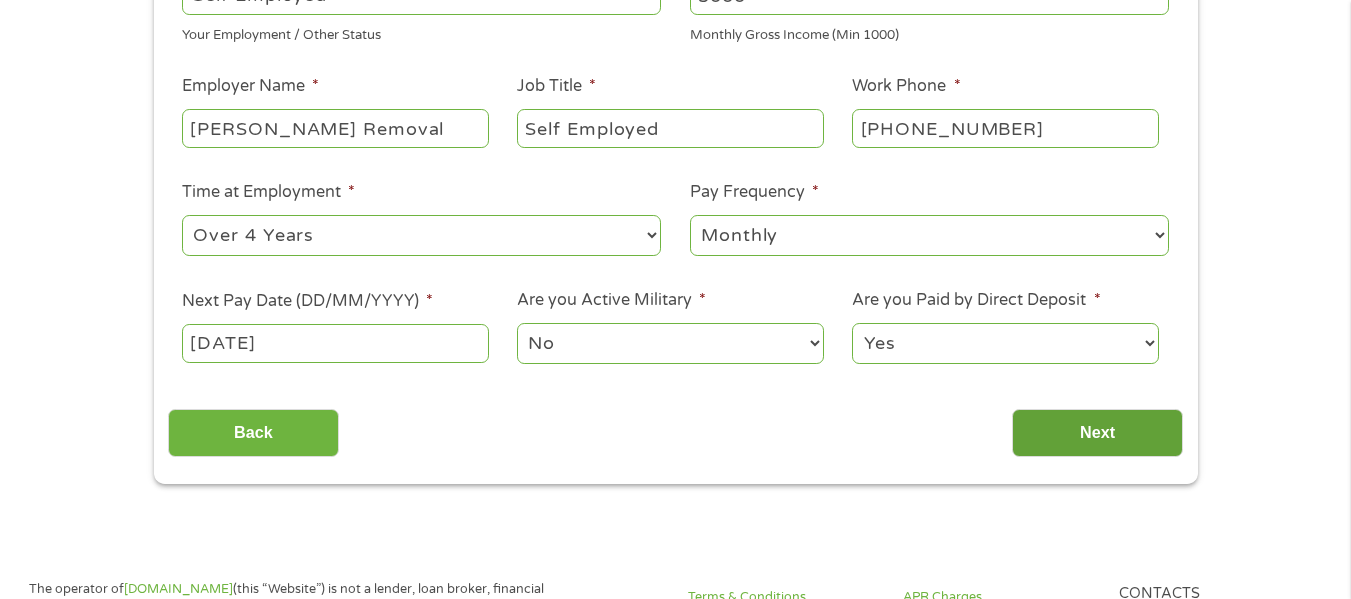 click on "Next" at bounding box center (1097, 433) 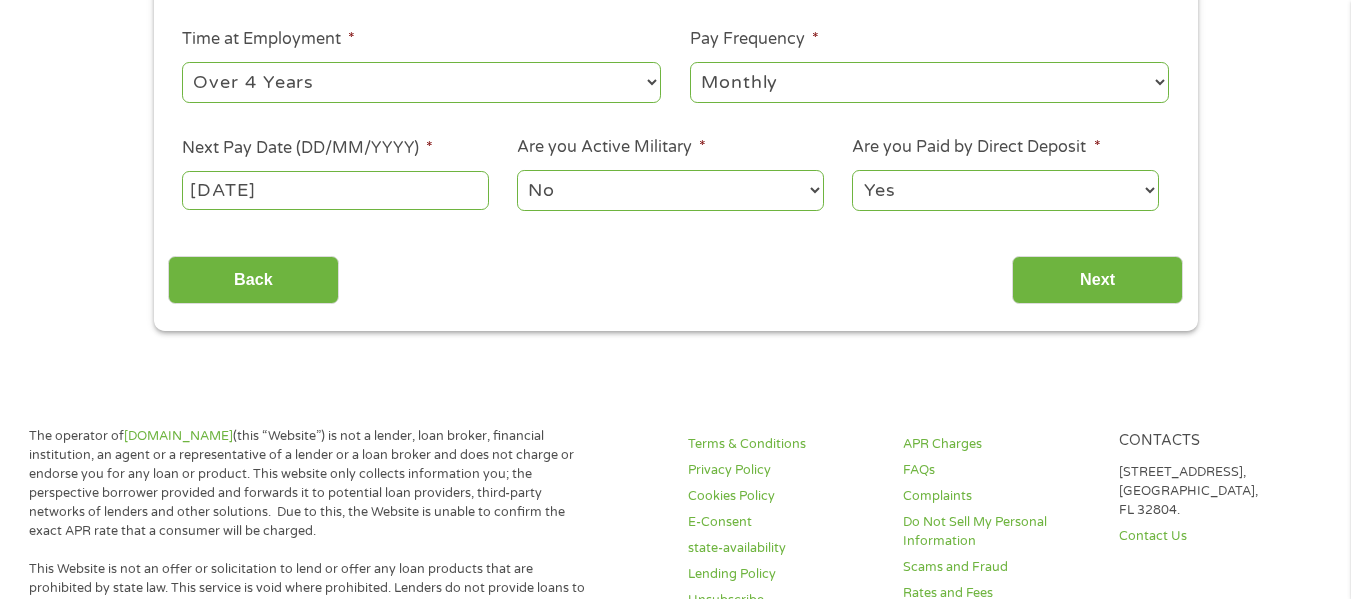 scroll, scrollTop: 600, scrollLeft: 0, axis: vertical 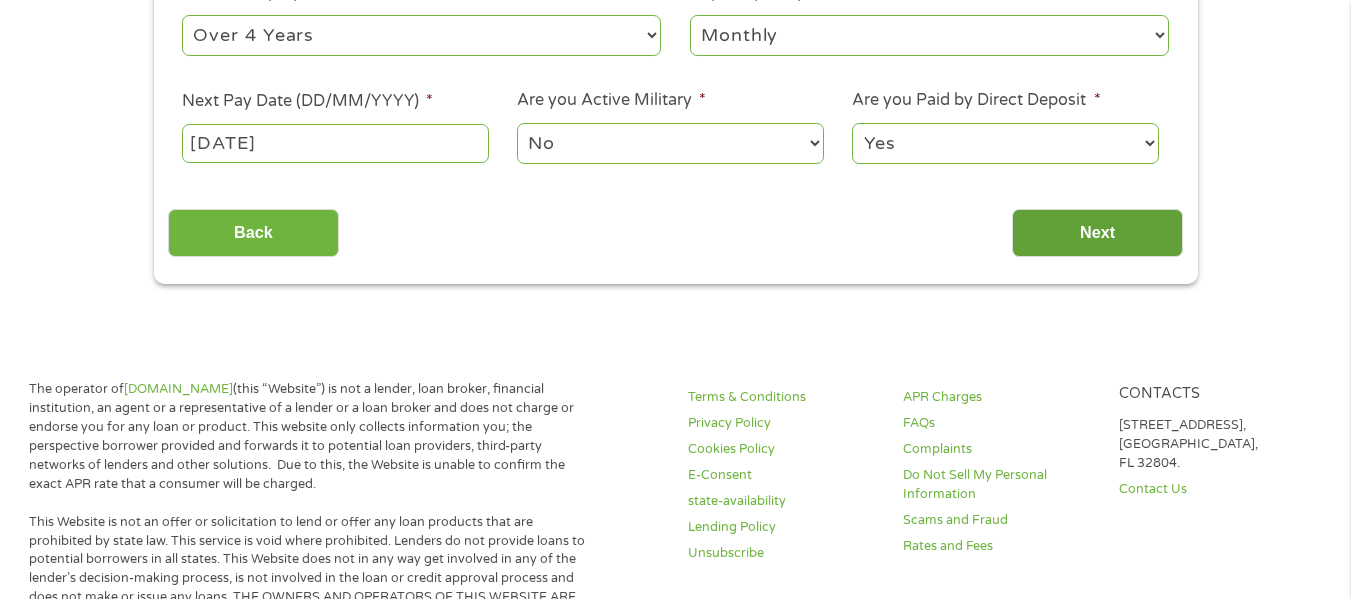 click on "Next" at bounding box center [1097, 233] 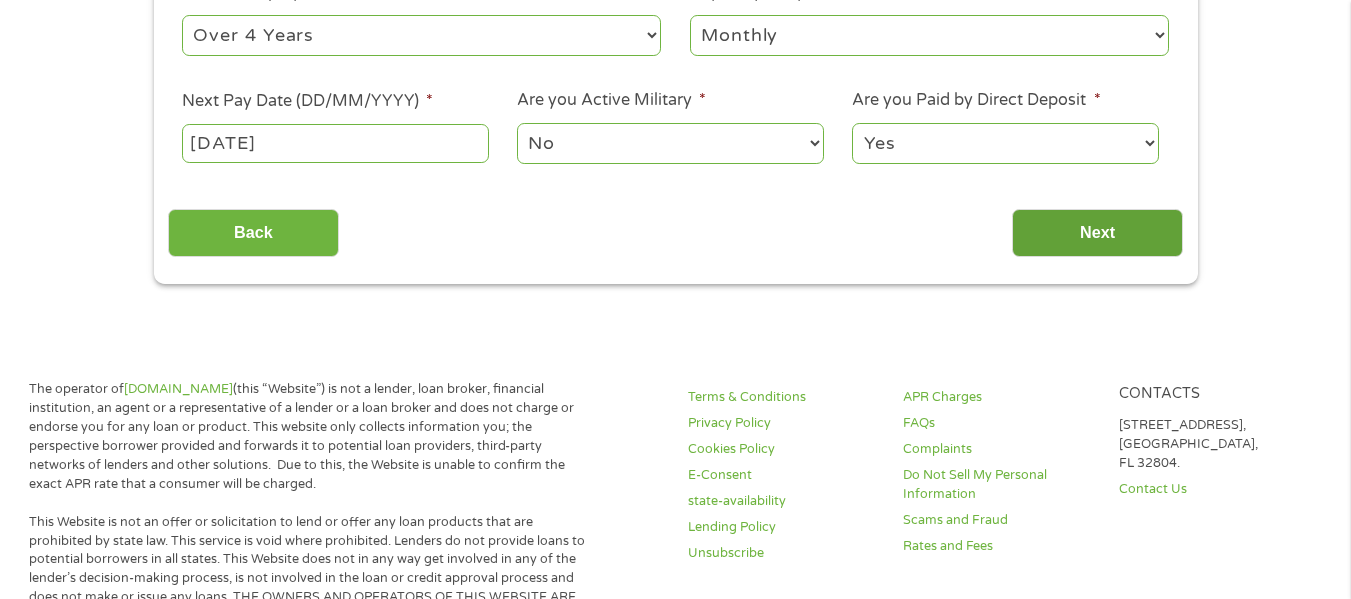 click on "Next" at bounding box center [1097, 233] 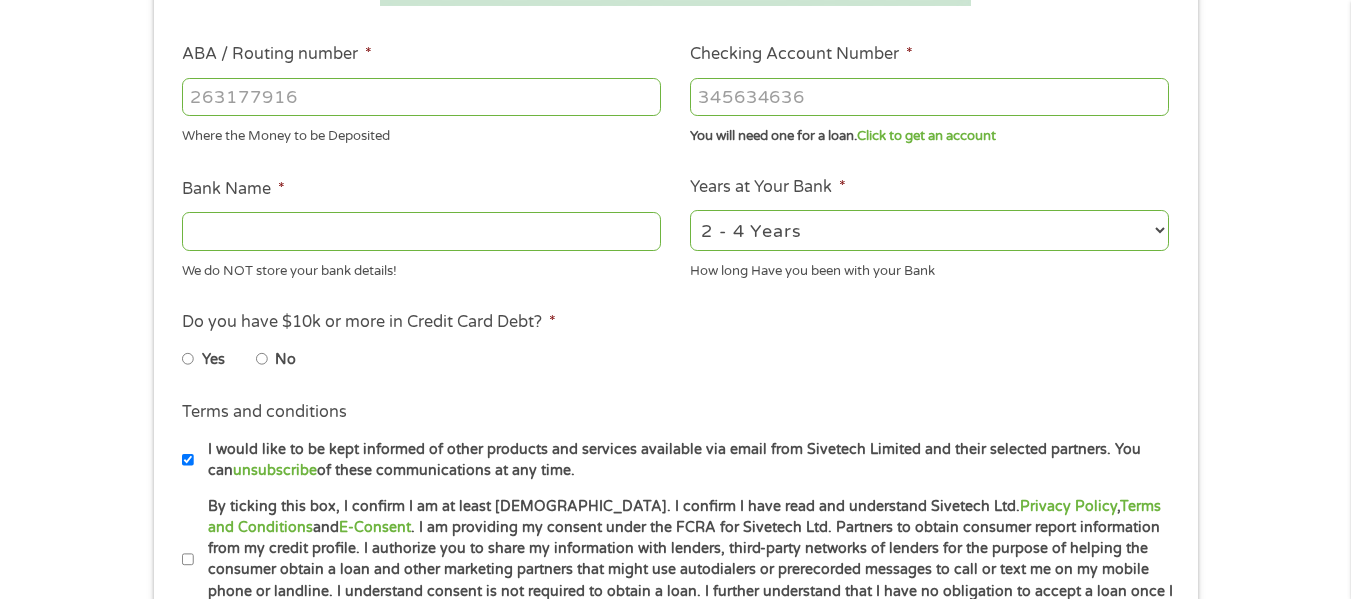 scroll, scrollTop: 8, scrollLeft: 8, axis: both 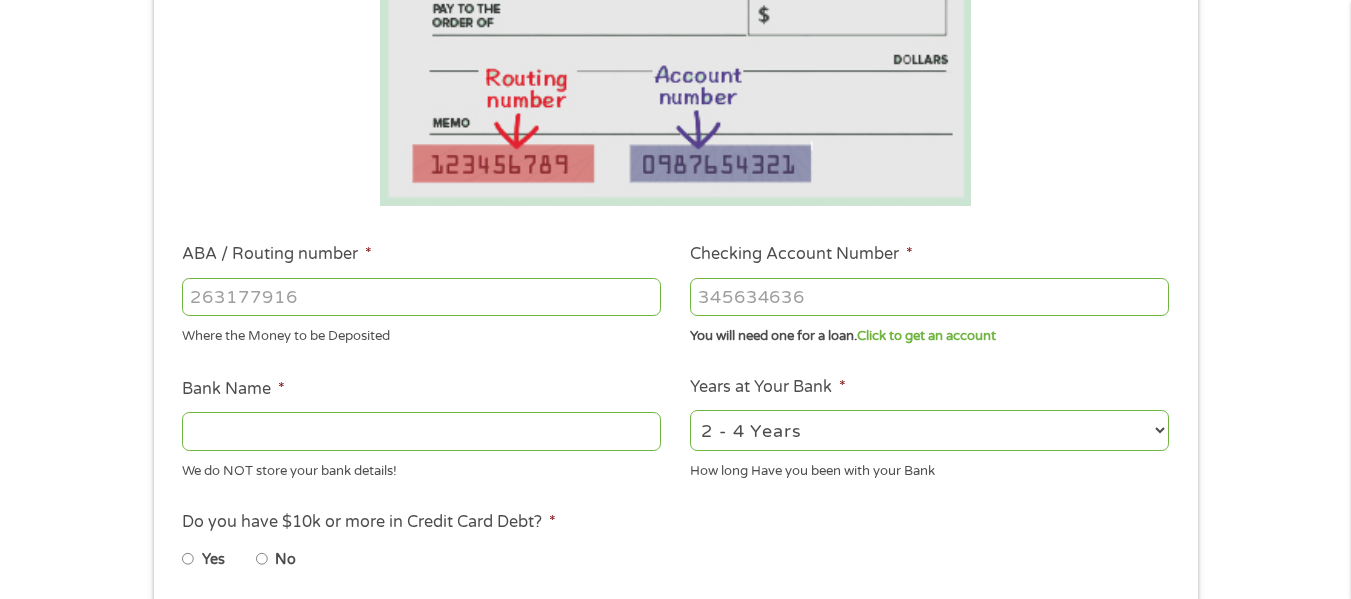 click on "Checking Account Number *" at bounding box center (929, 297) 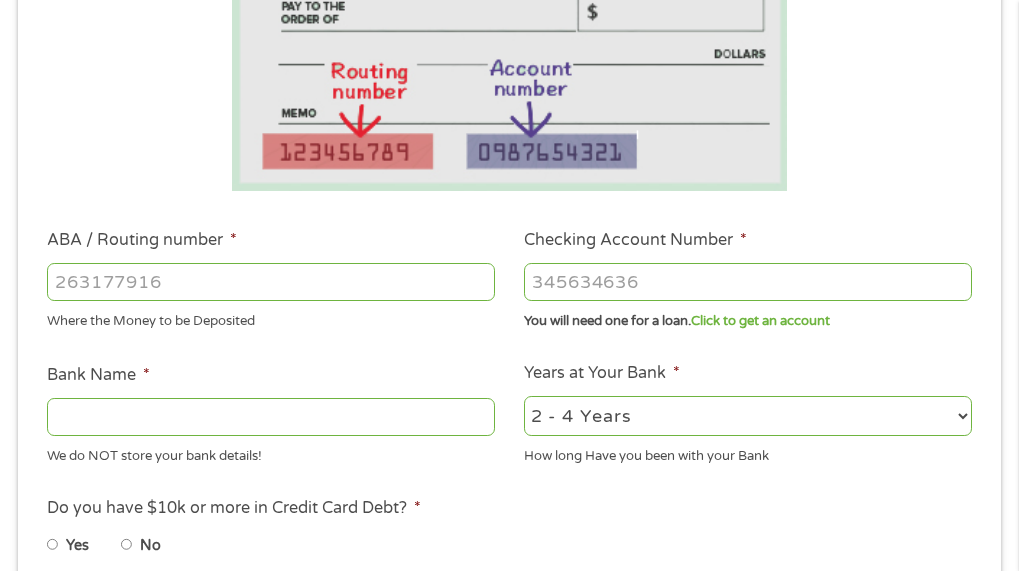 scroll, scrollTop: 443, scrollLeft: 0, axis: vertical 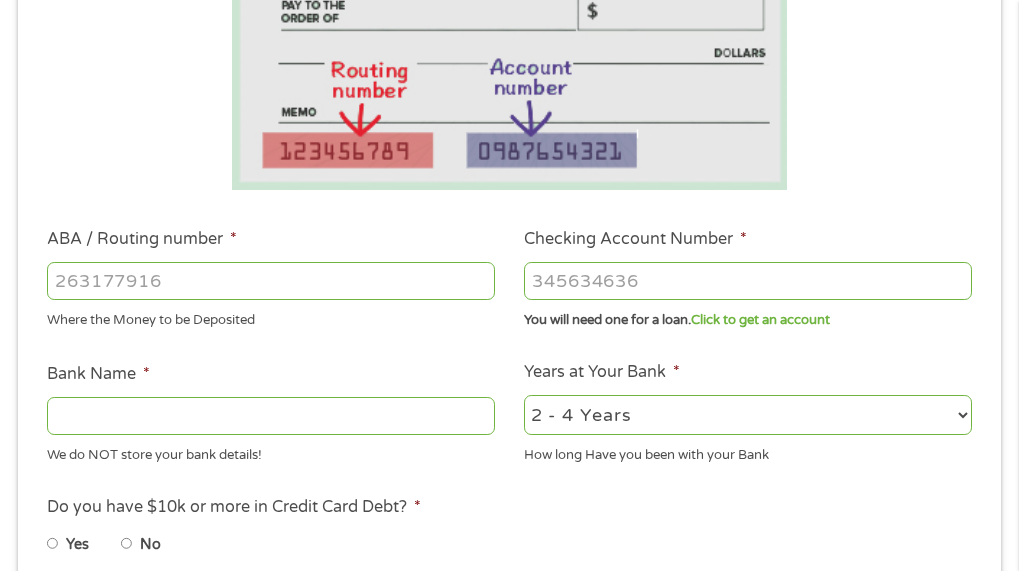 click on "Checking Account Number *" at bounding box center (748, 281) 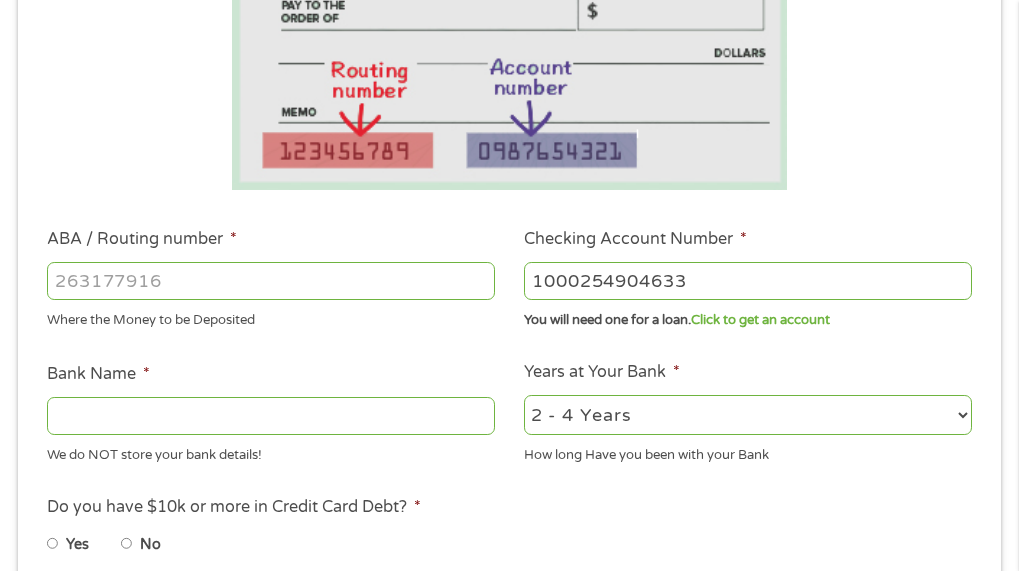type on "1000254904633" 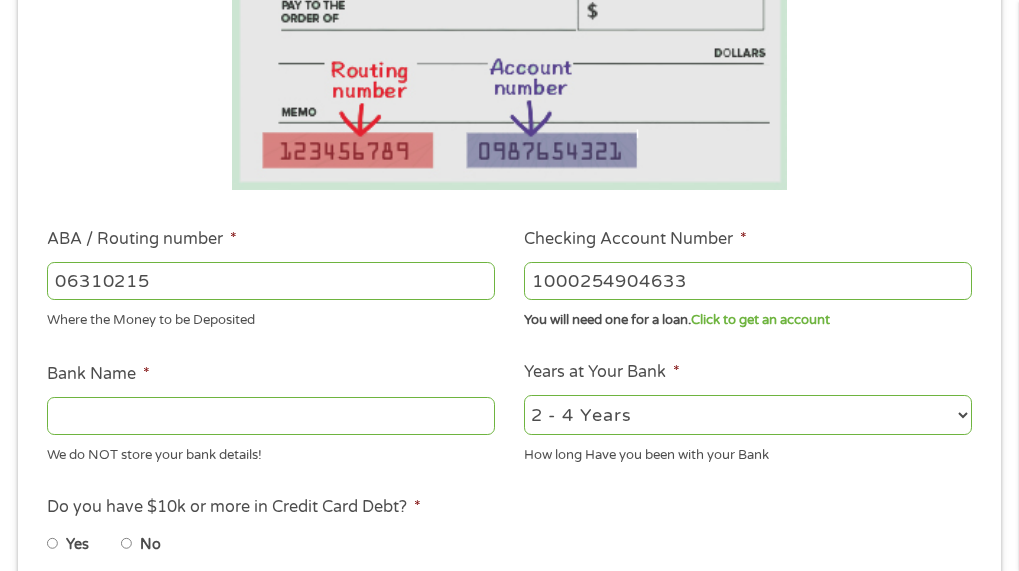 type on "063102152" 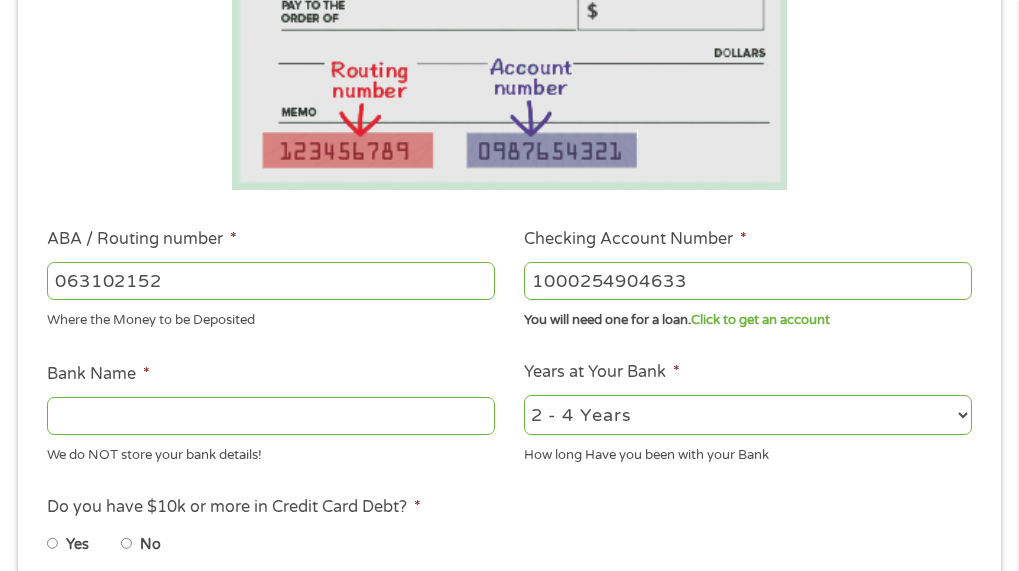 type on "SUNTRUST" 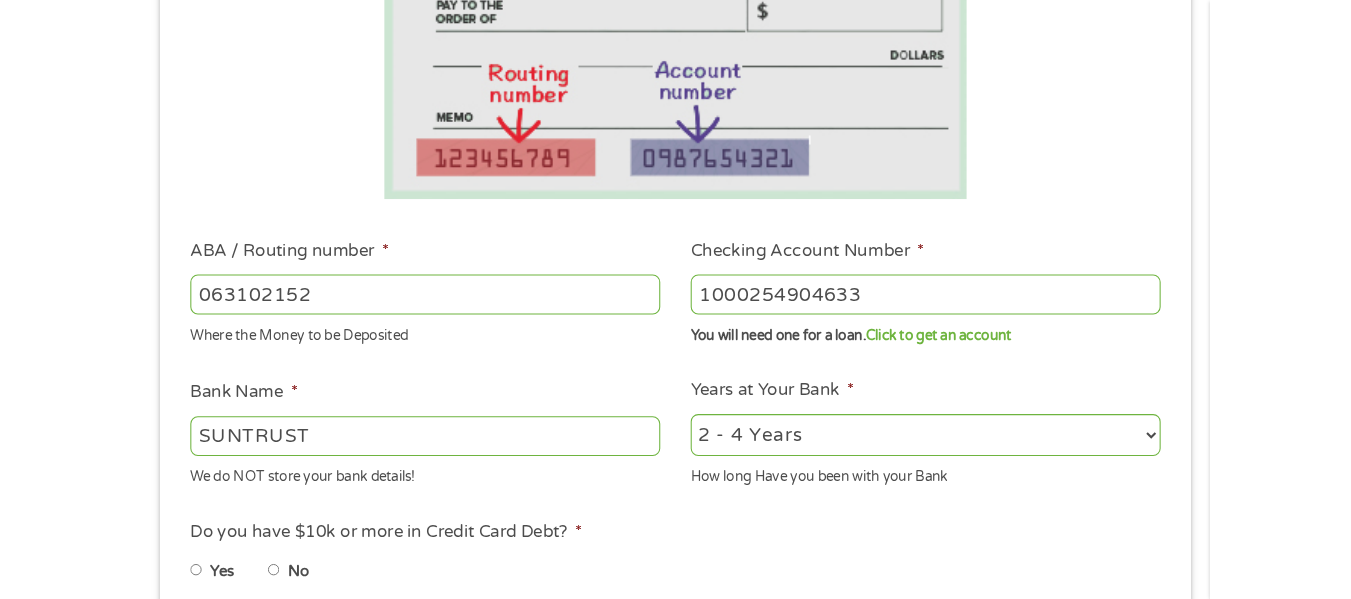 scroll, scrollTop: 400, scrollLeft: 0, axis: vertical 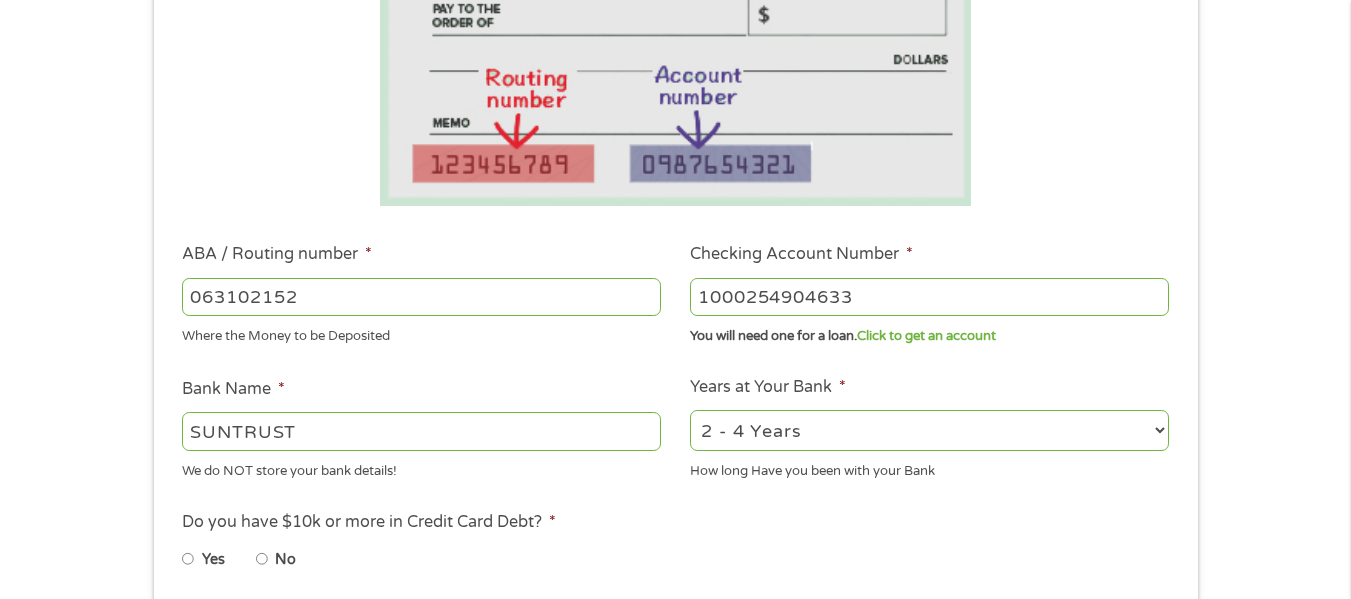 type on "063102152" 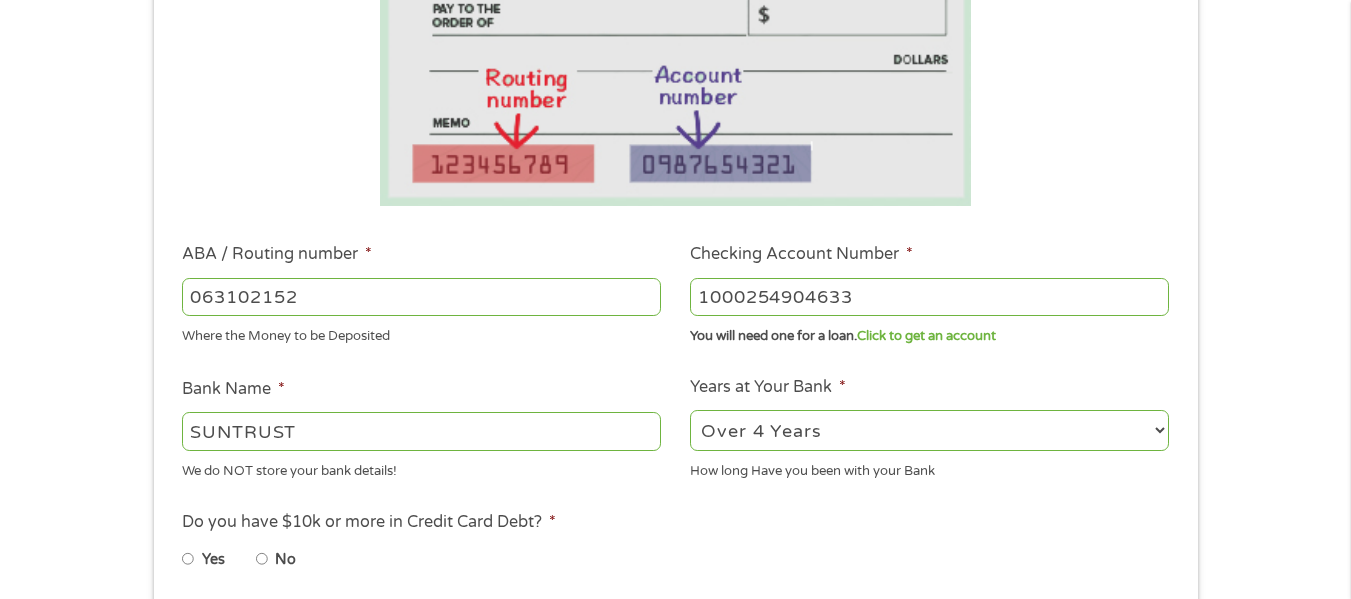 click on "2 - 4 Years 6 - 12 Months 1 - 2 Years Over 4 Years" at bounding box center [929, 430] 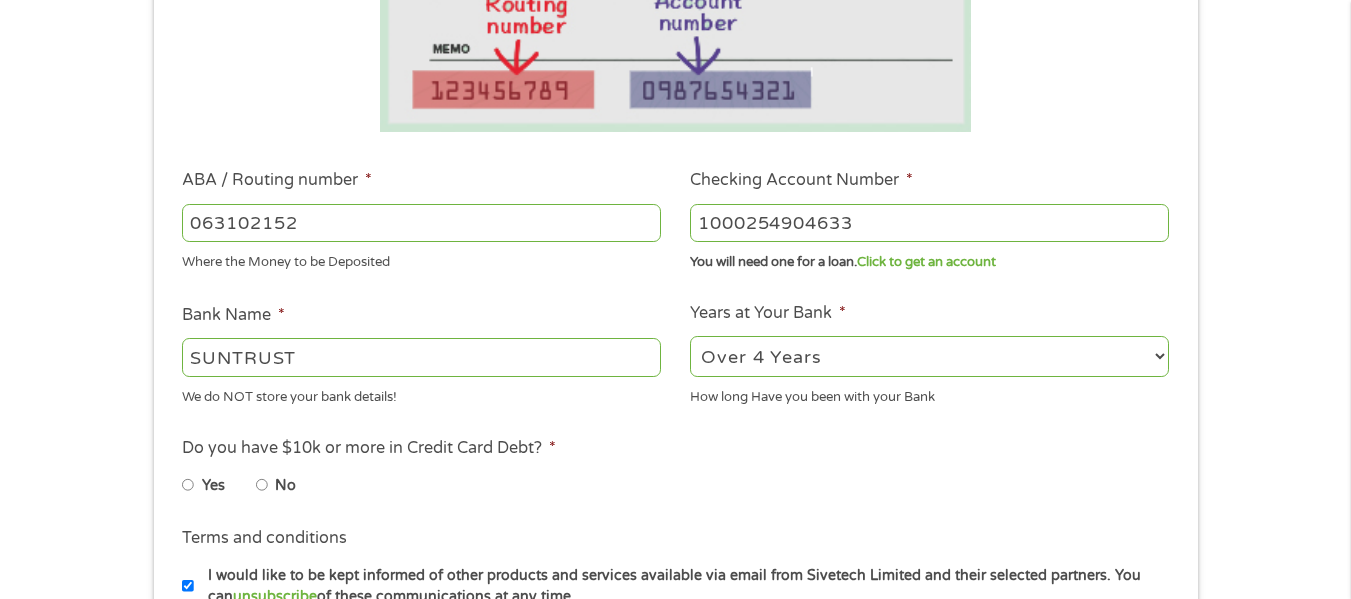 scroll, scrollTop: 600, scrollLeft: 0, axis: vertical 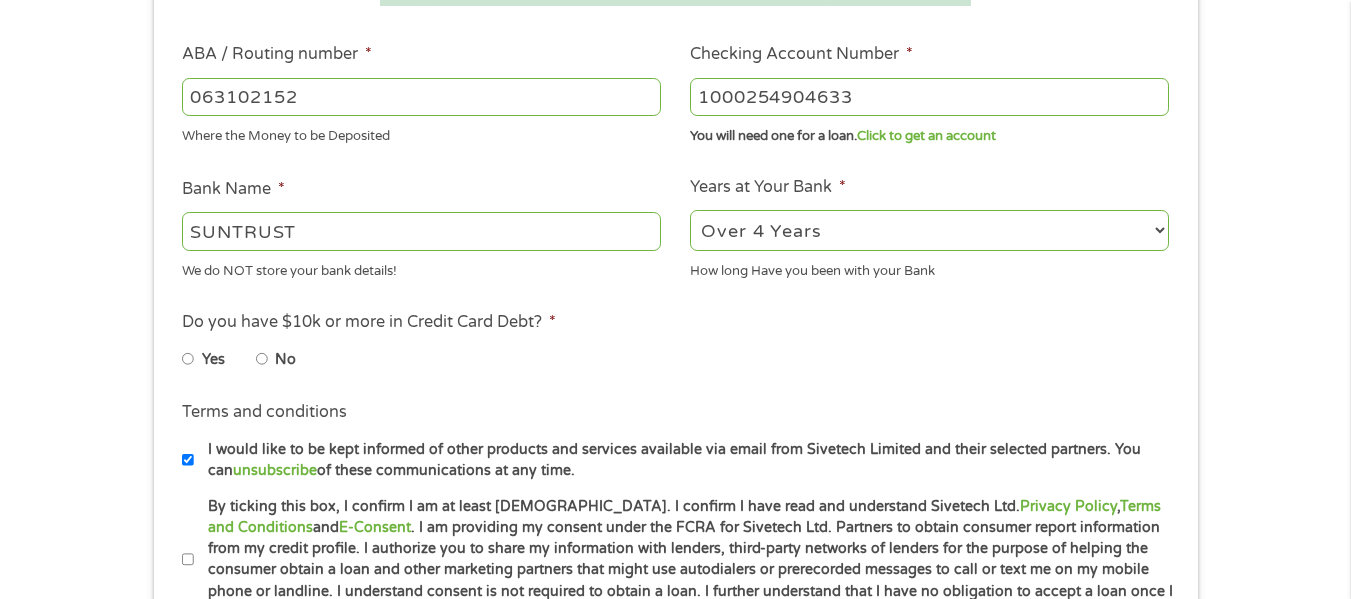 click on "No" at bounding box center [262, 359] 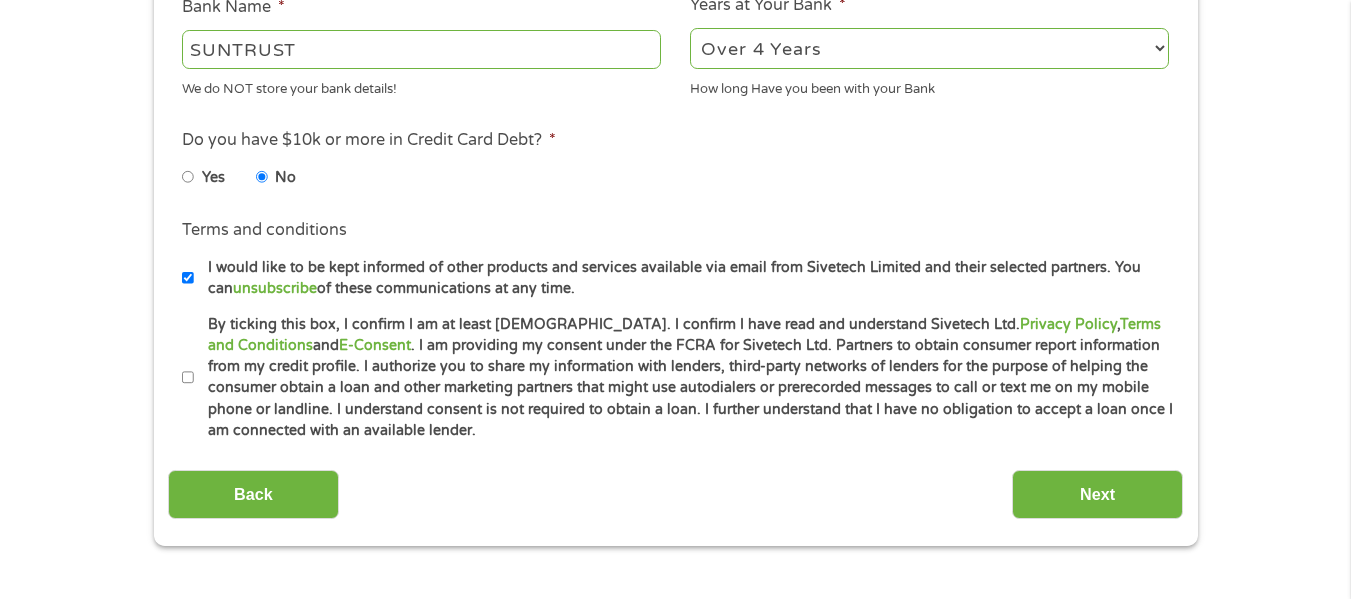 scroll, scrollTop: 800, scrollLeft: 0, axis: vertical 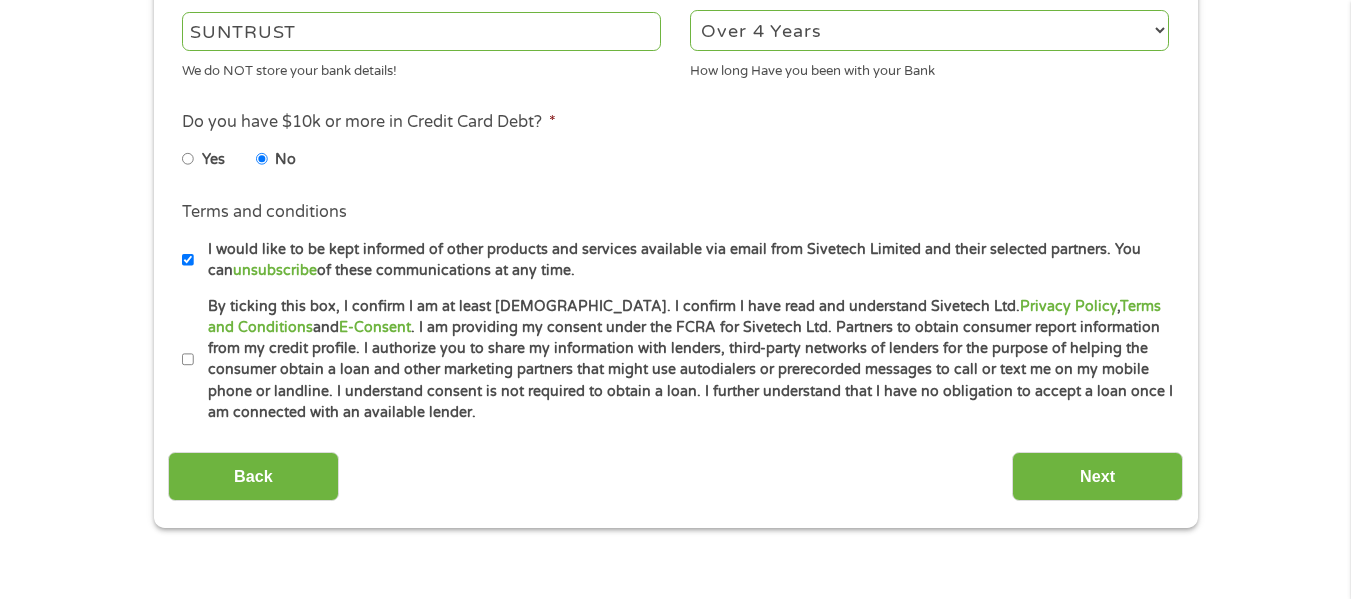 click on "By ticking this box, I confirm I am at least [DEMOGRAPHIC_DATA]. I confirm I have read and understand Sivetech Ltd.  Privacy Policy ,  Terms and Conditions  and  E-Consent . I am providing my consent under the FCRA for Sivetech Ltd. Partners to obtain consumer report information from my credit profile. I authorize you to share my information with lenders, third-party networks of lenders for the purpose of helping the consumer obtain a loan and other marketing partners that might use autodialers or prerecorded messages to call or text me on my mobile phone or landline. I understand consent is not required to obtain a loan. I further understand that I have no obligation to accept a loan once I am connected with an available lender." at bounding box center (188, 360) 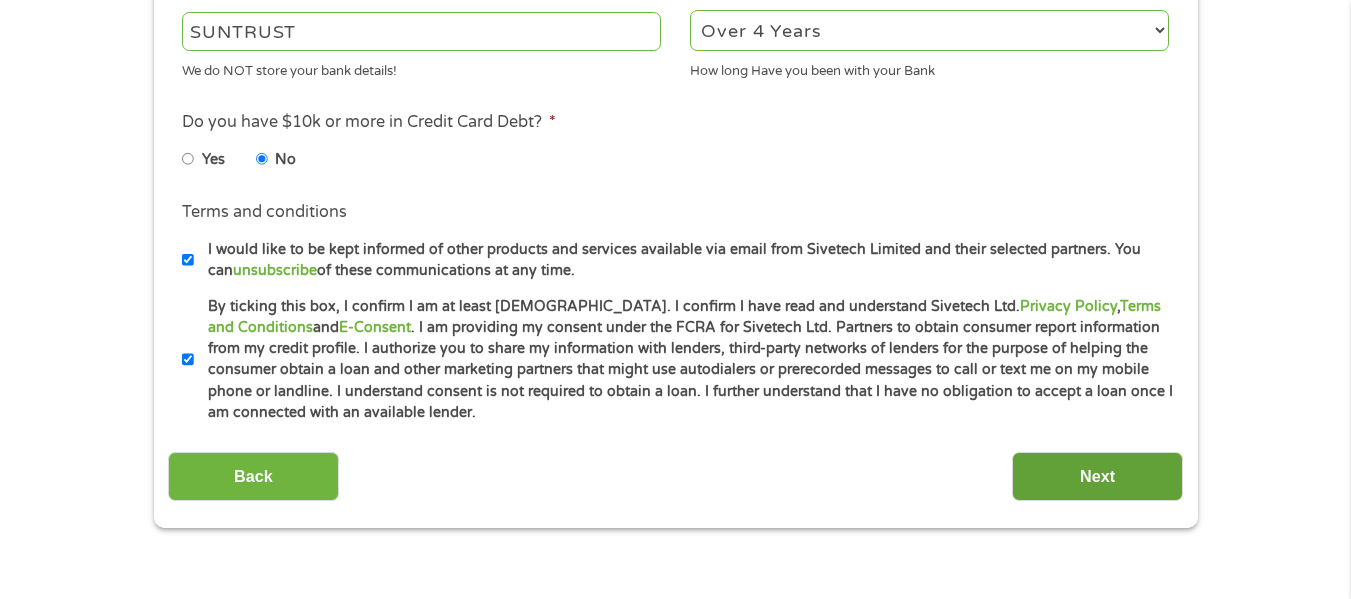 click on "Next" at bounding box center (1097, 476) 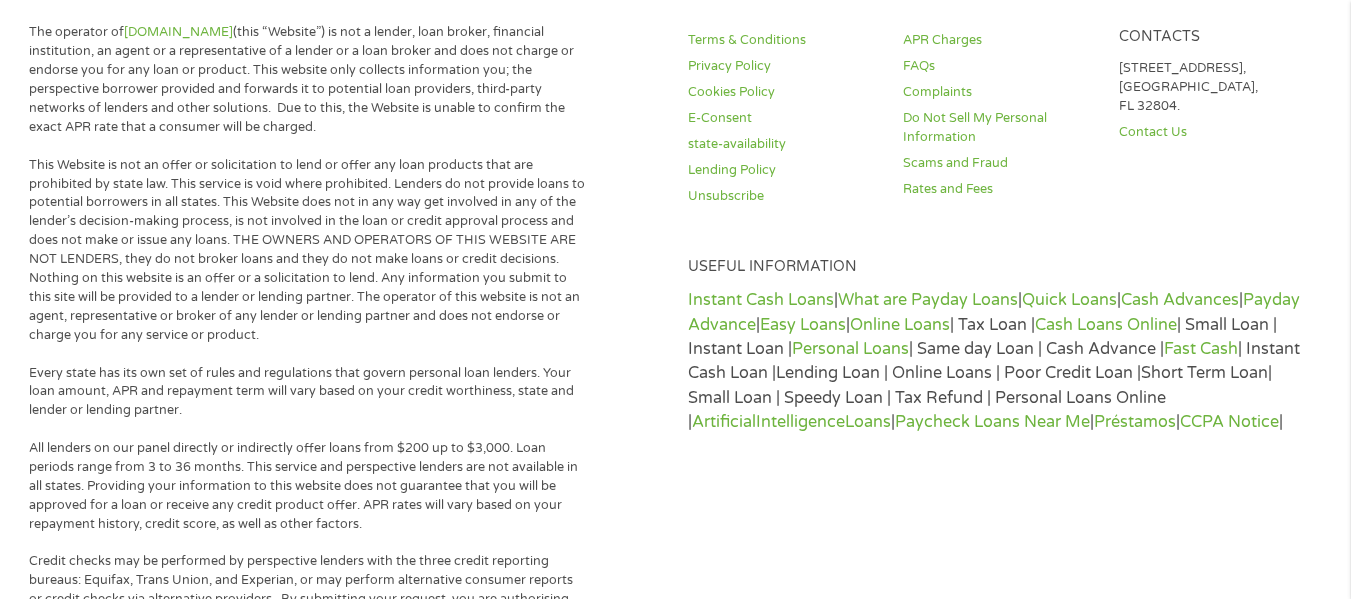 scroll, scrollTop: 592, scrollLeft: 0, axis: vertical 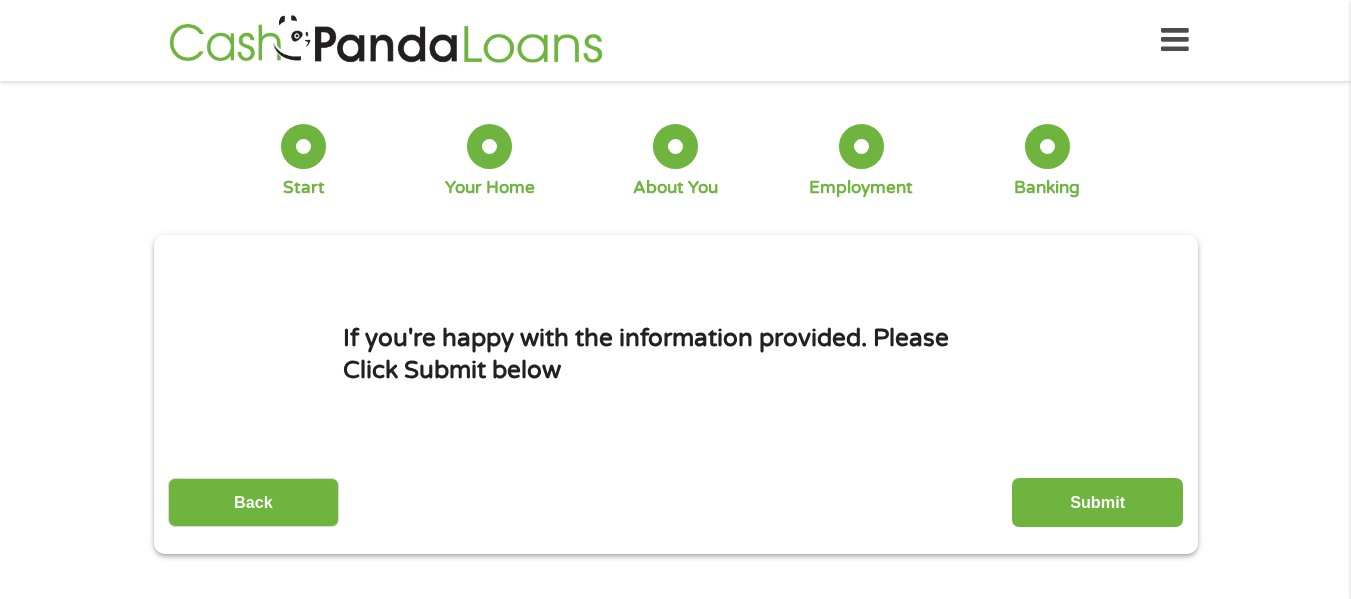drag, startPoint x: 1089, startPoint y: 513, endPoint x: 855, endPoint y: 591, distance: 246.65765 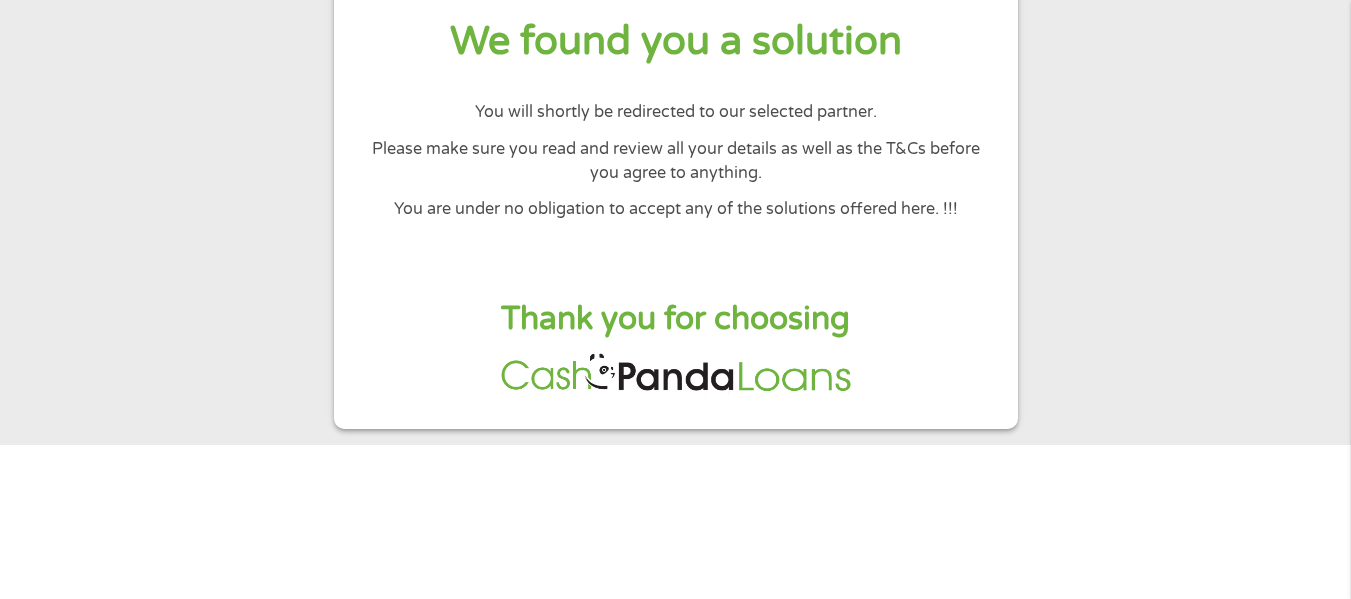 scroll, scrollTop: 200, scrollLeft: 0, axis: vertical 